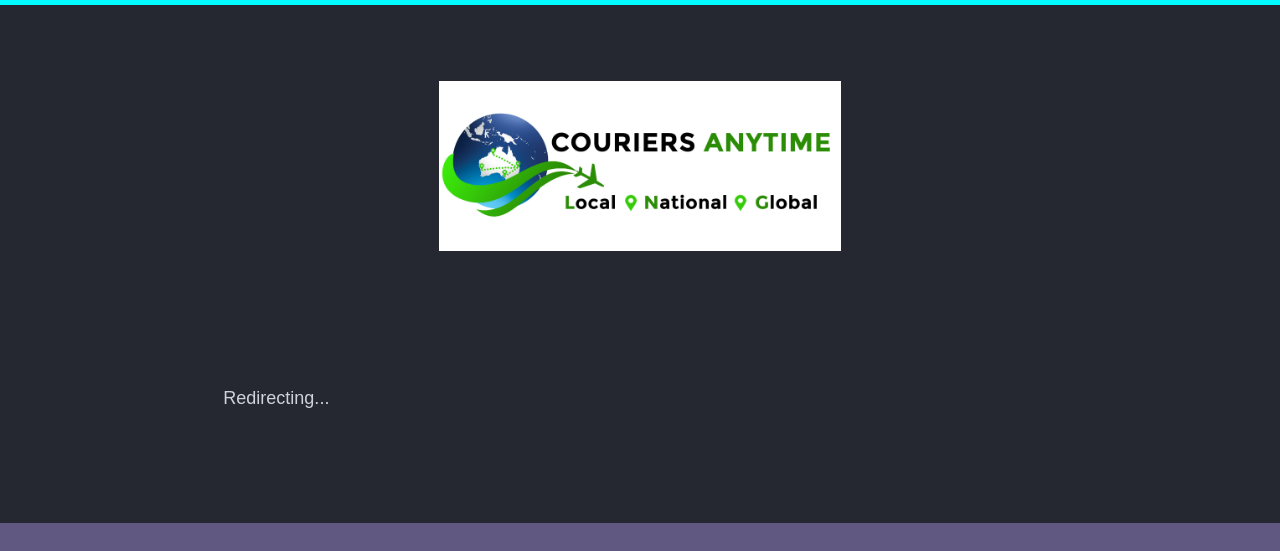 scroll, scrollTop: 0, scrollLeft: 0, axis: both 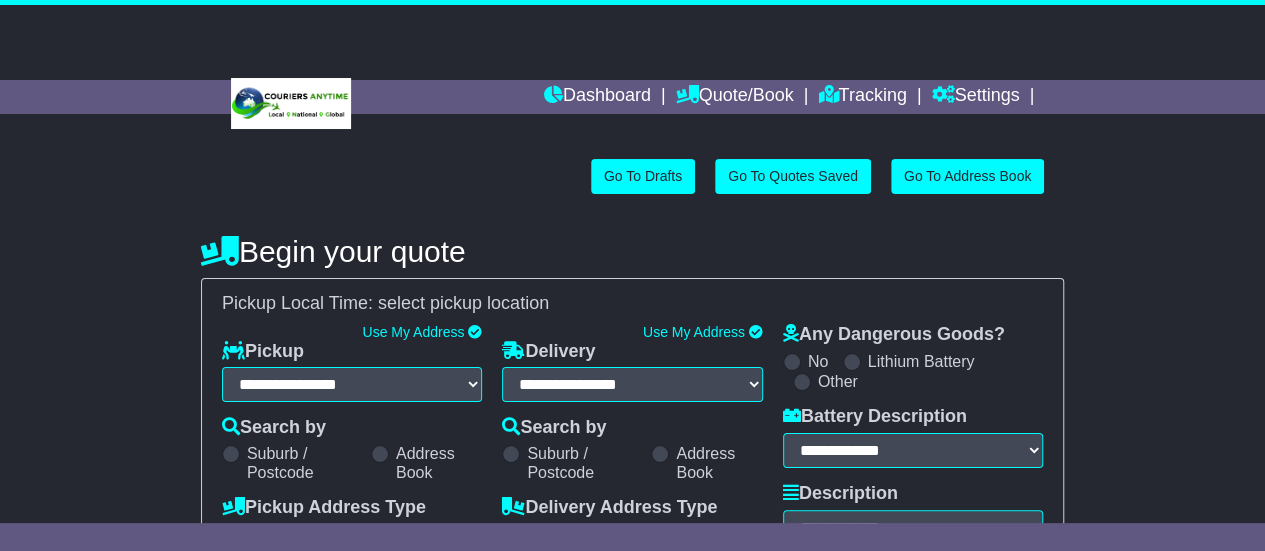 select on "**" 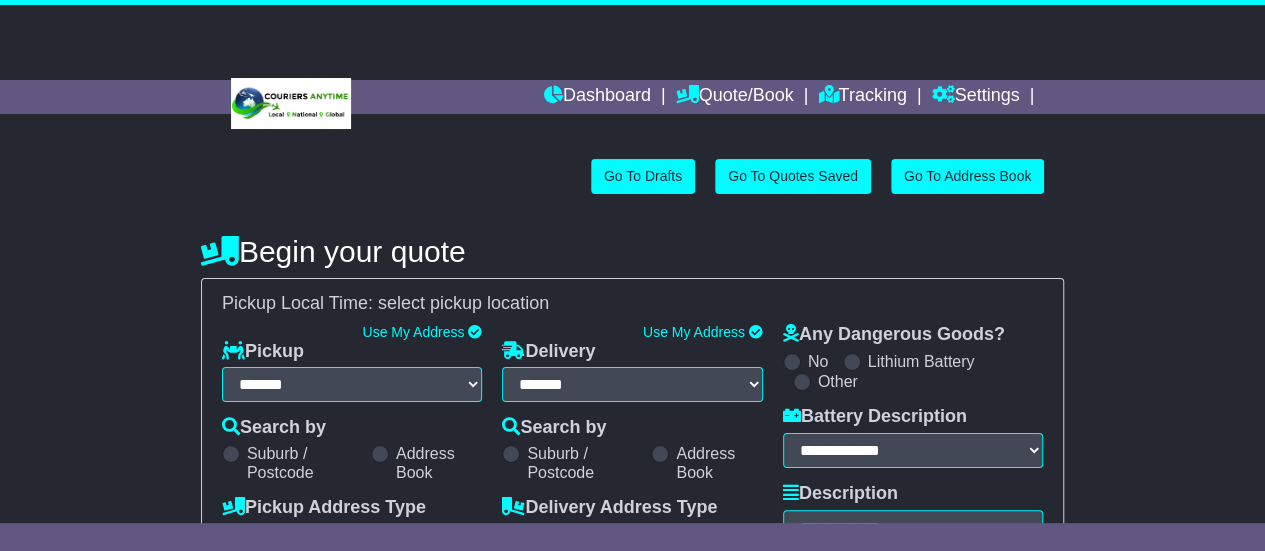 select 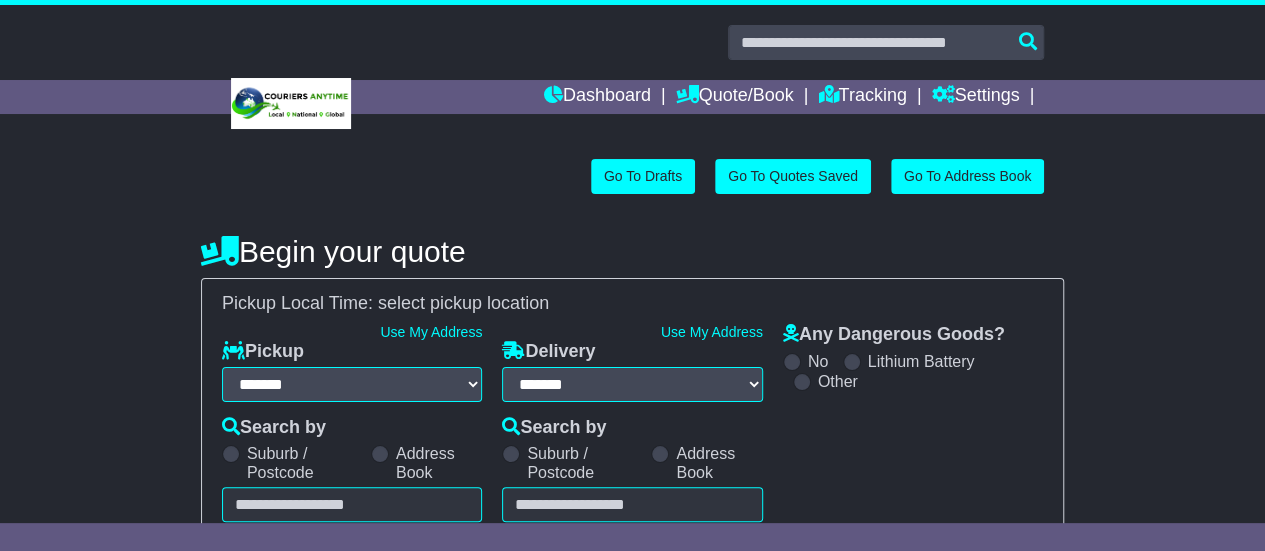 scroll, scrollTop: 0, scrollLeft: 0, axis: both 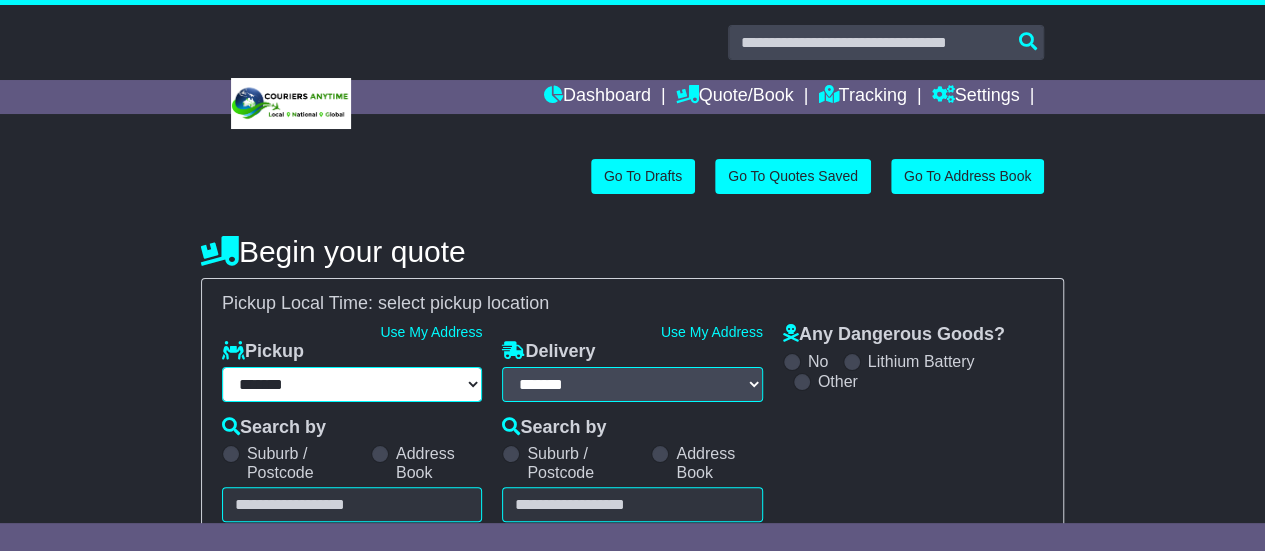 click on "**********" at bounding box center (352, 384) 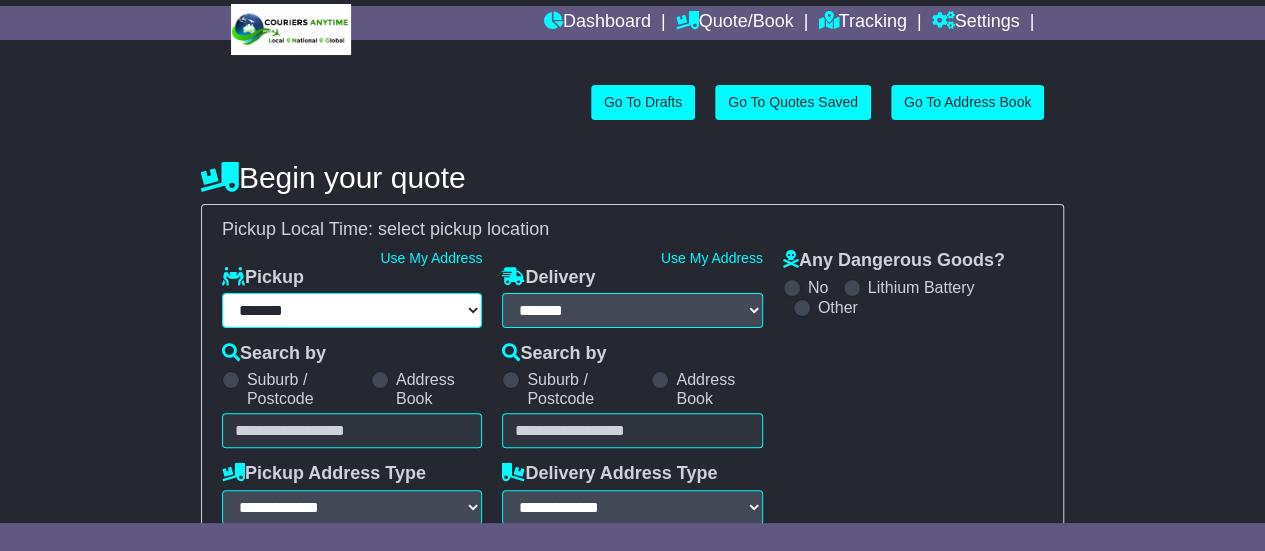 scroll, scrollTop: 100, scrollLeft: 0, axis: vertical 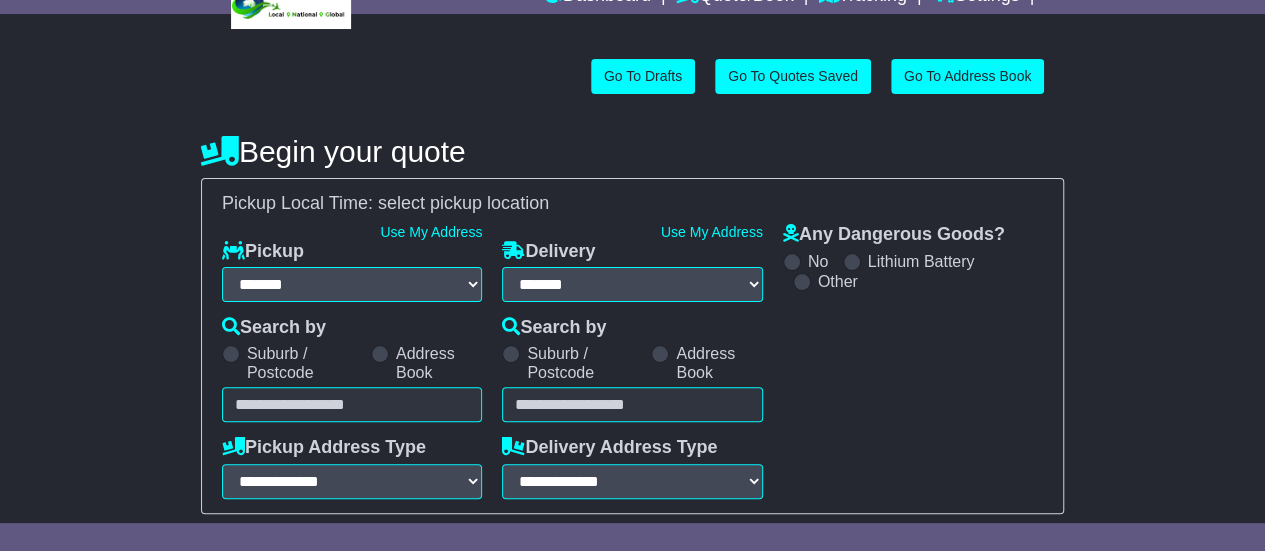 click at bounding box center [352, 404] 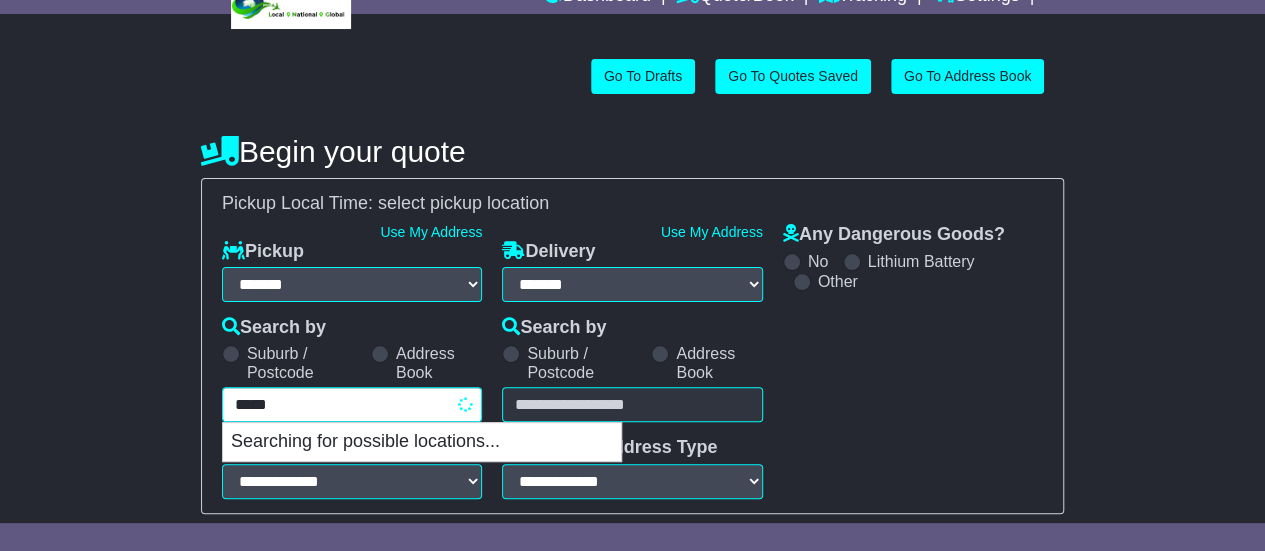 type on "******" 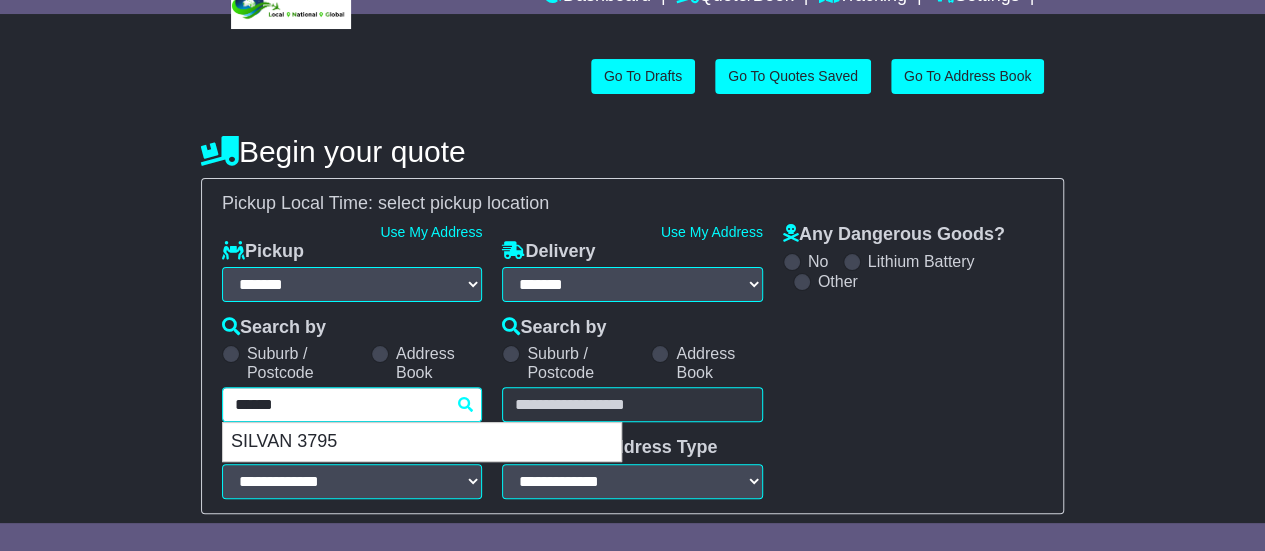 type on "******" 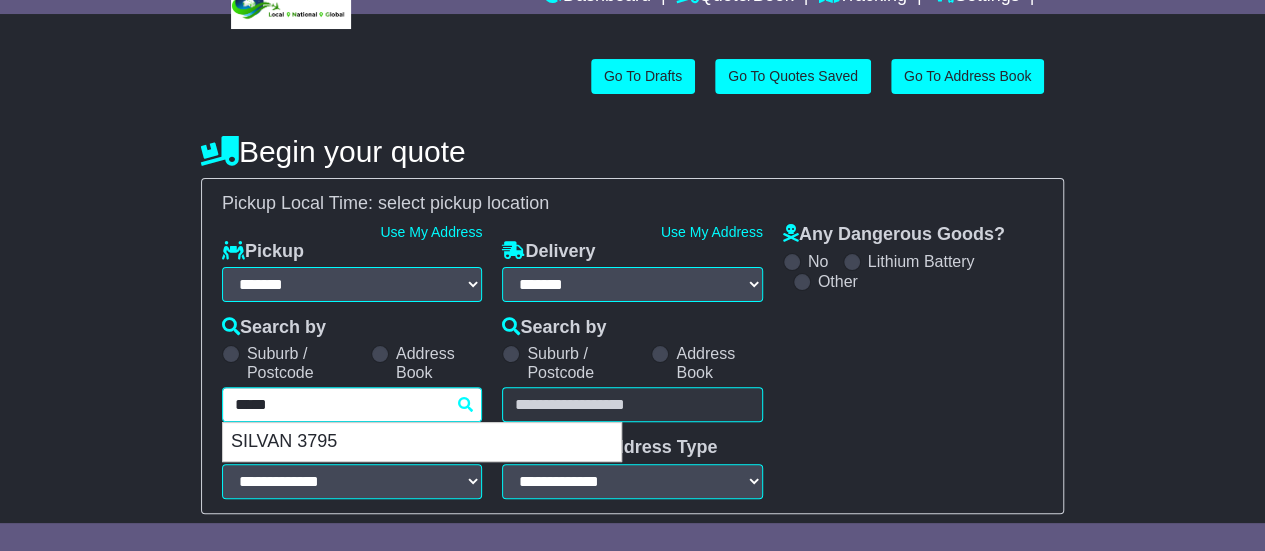type on "******" 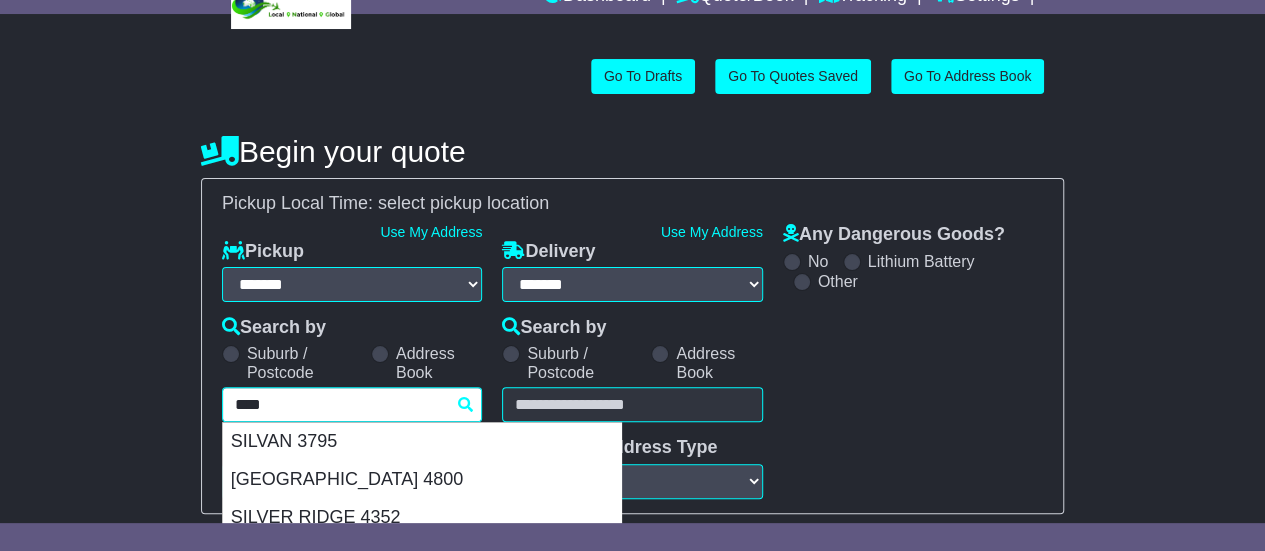 type 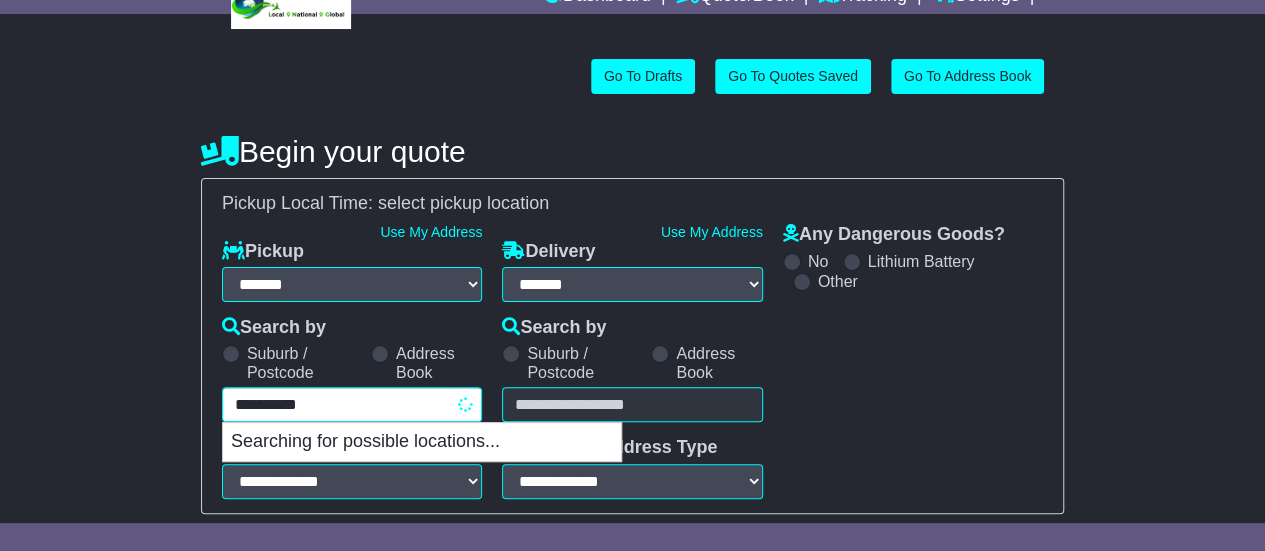 type on "**********" 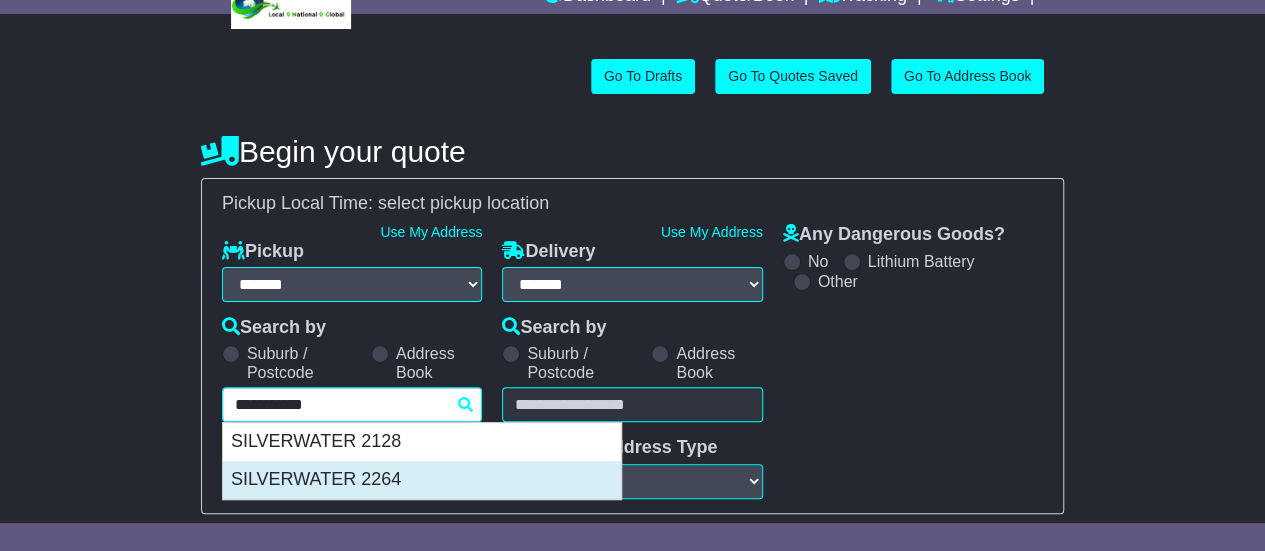 click on "SILVERWATER 2264" at bounding box center (422, 480) 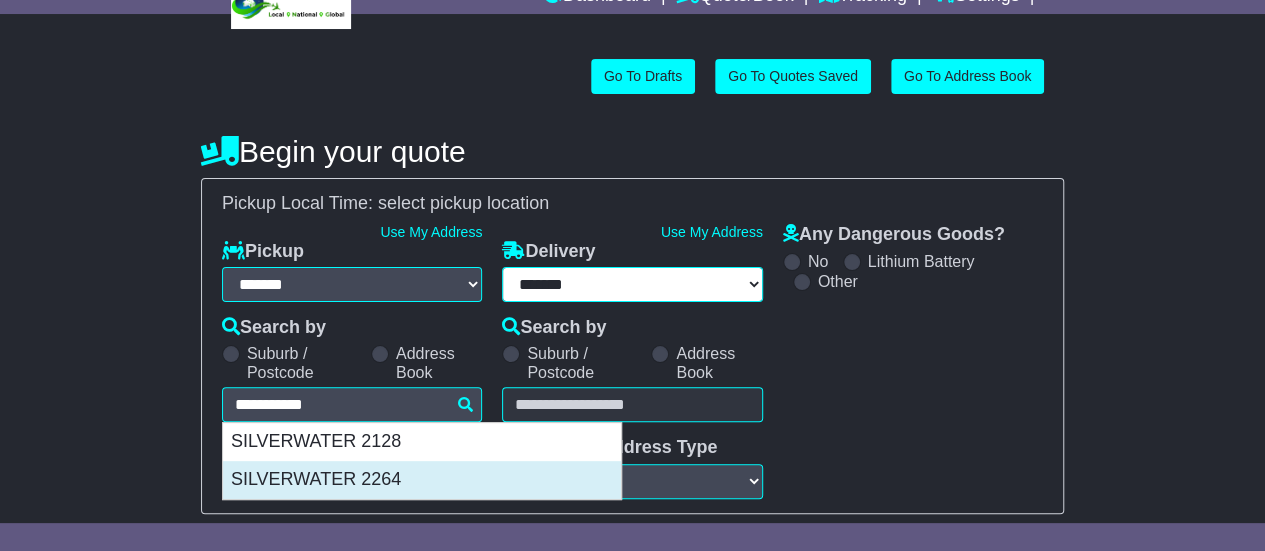 select 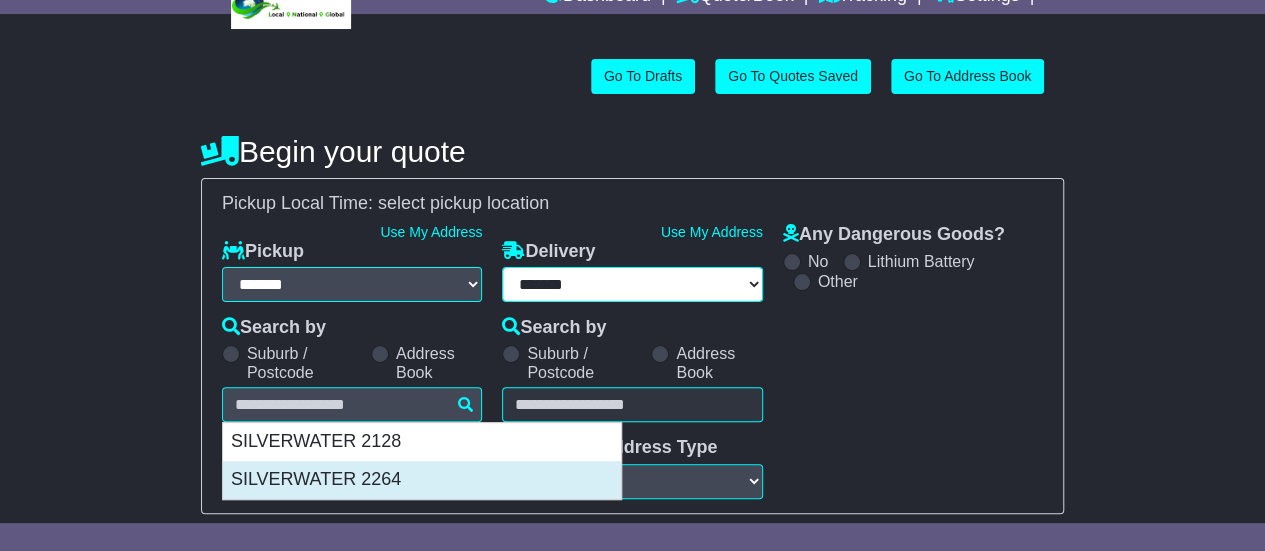 type on "**********" 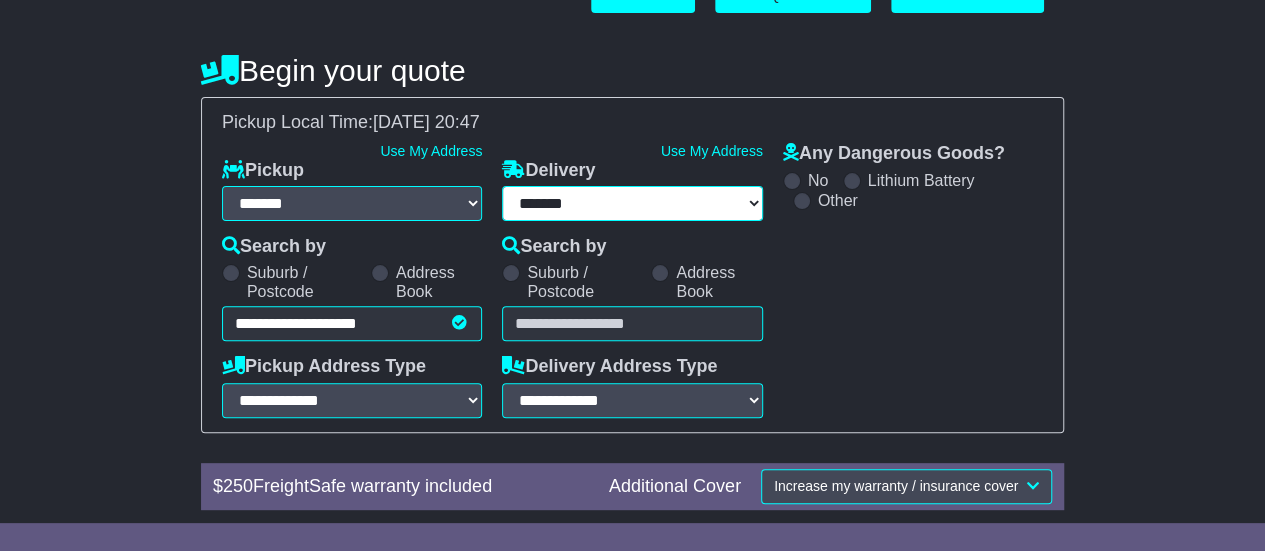 scroll, scrollTop: 200, scrollLeft: 0, axis: vertical 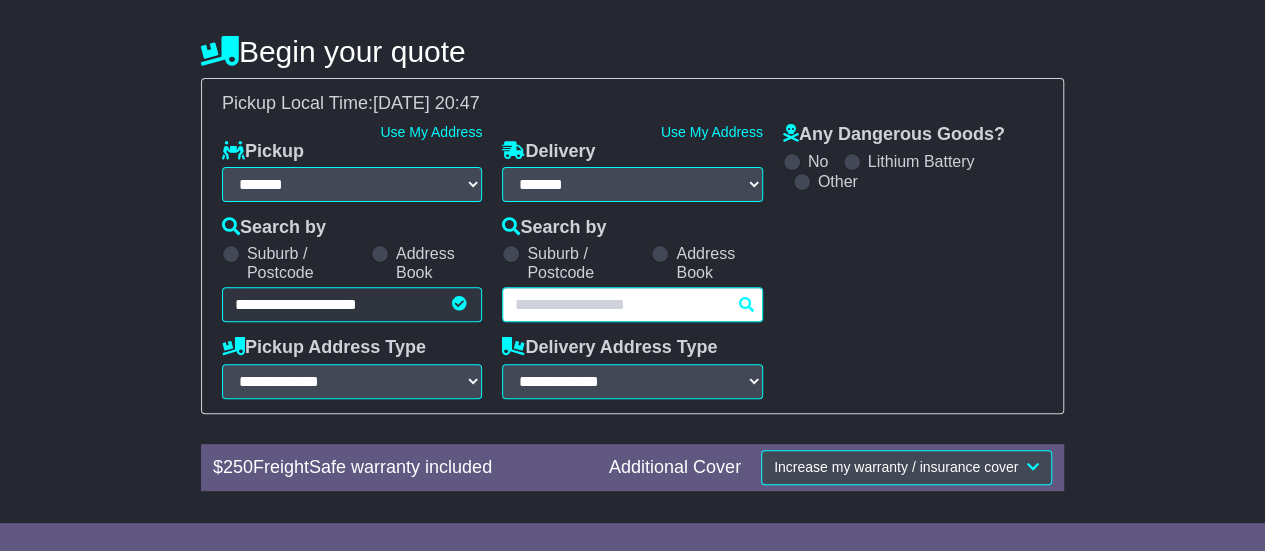 click at bounding box center (632, 304) 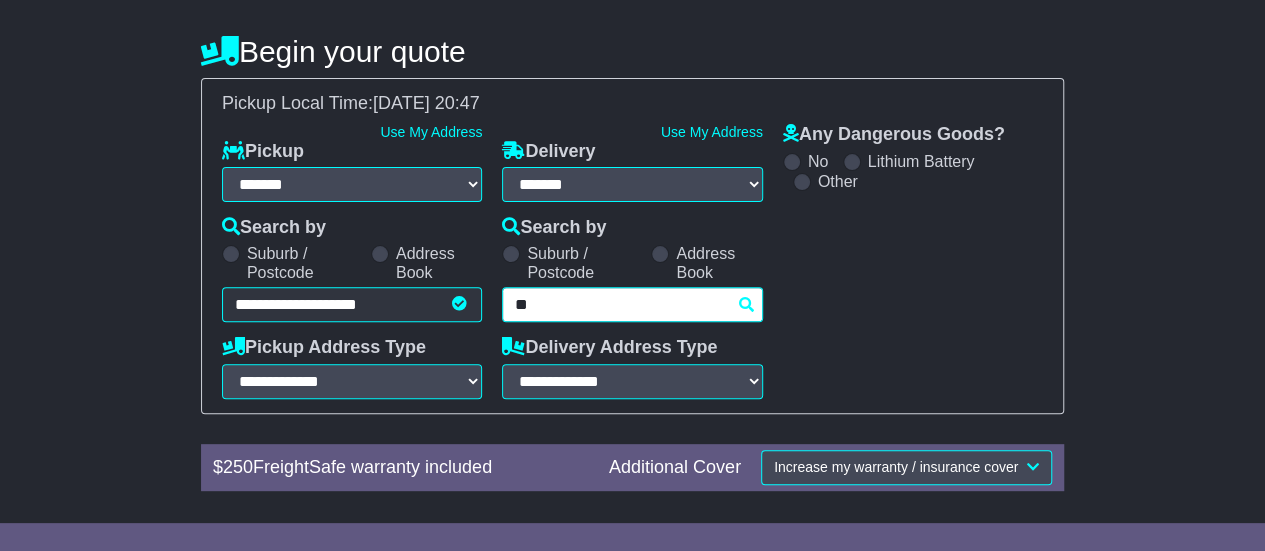 type on "***" 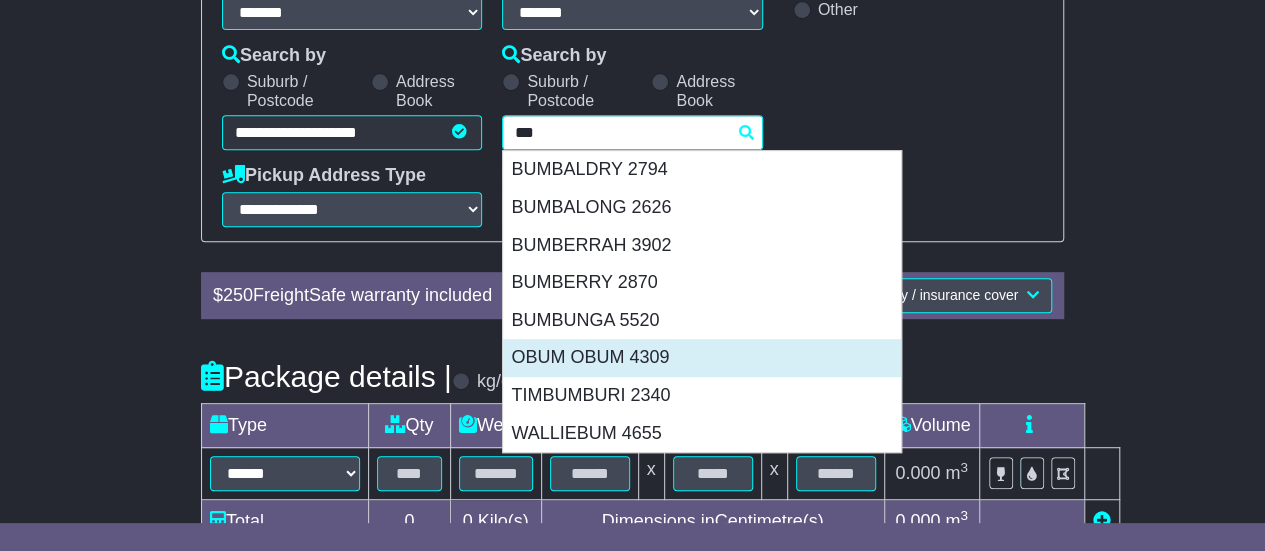 scroll, scrollTop: 400, scrollLeft: 0, axis: vertical 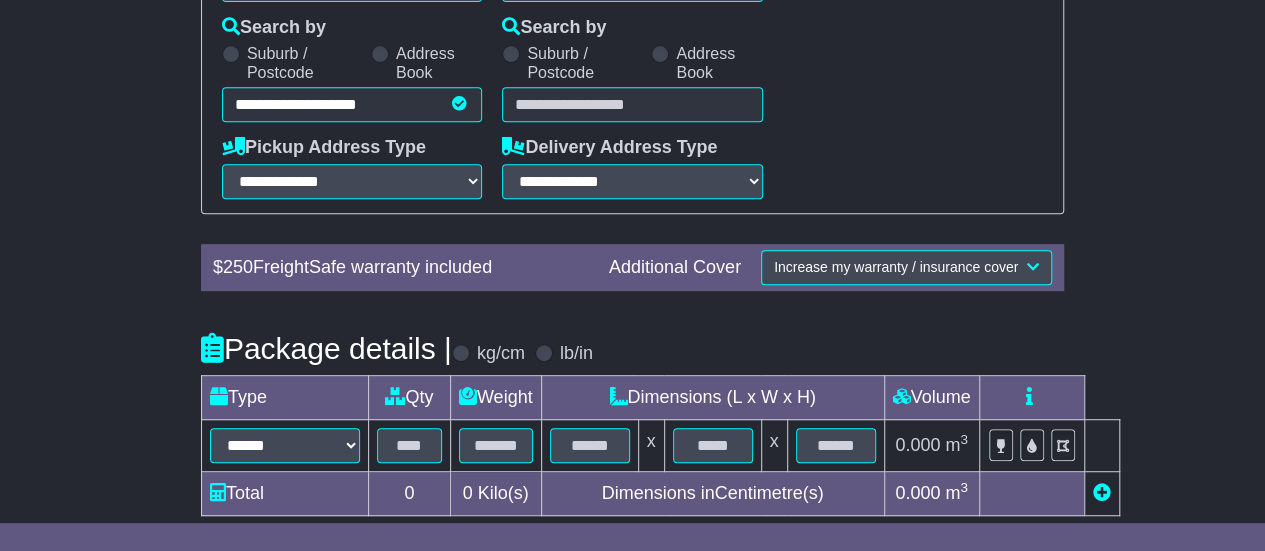 type on "*********" 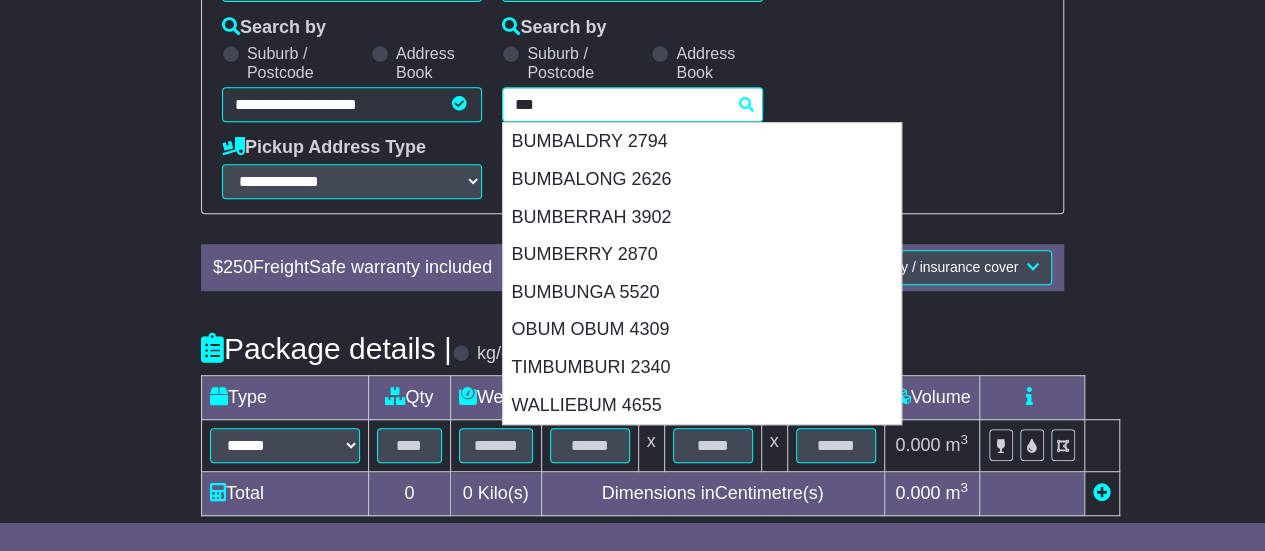 paste on "********" 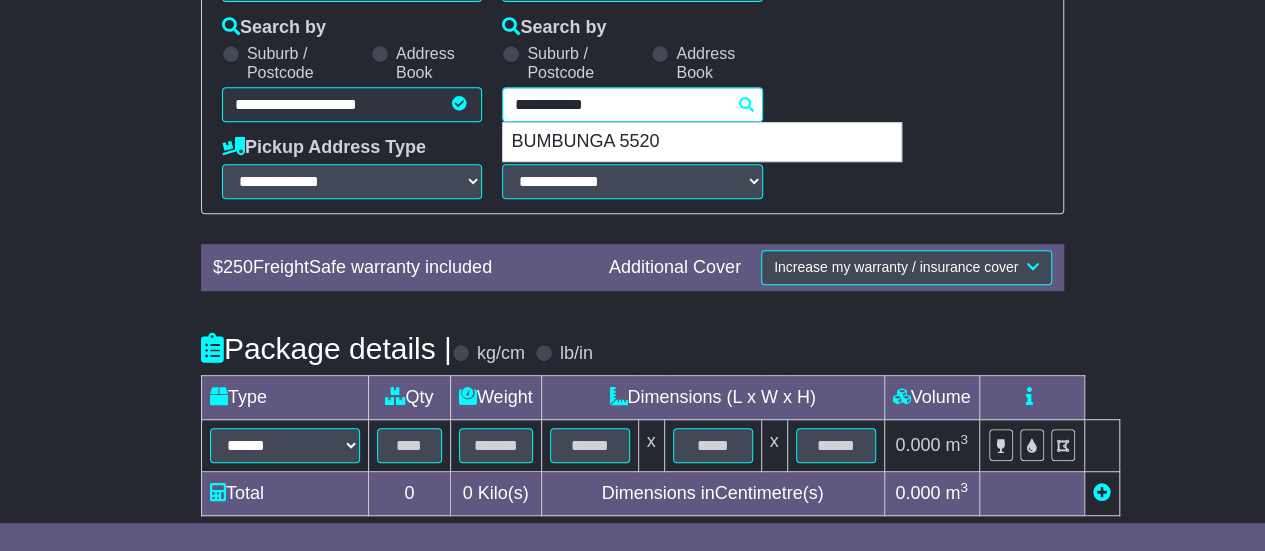 drag, startPoint x: 548, startPoint y: 109, endPoint x: 444, endPoint y: 110, distance: 104.00481 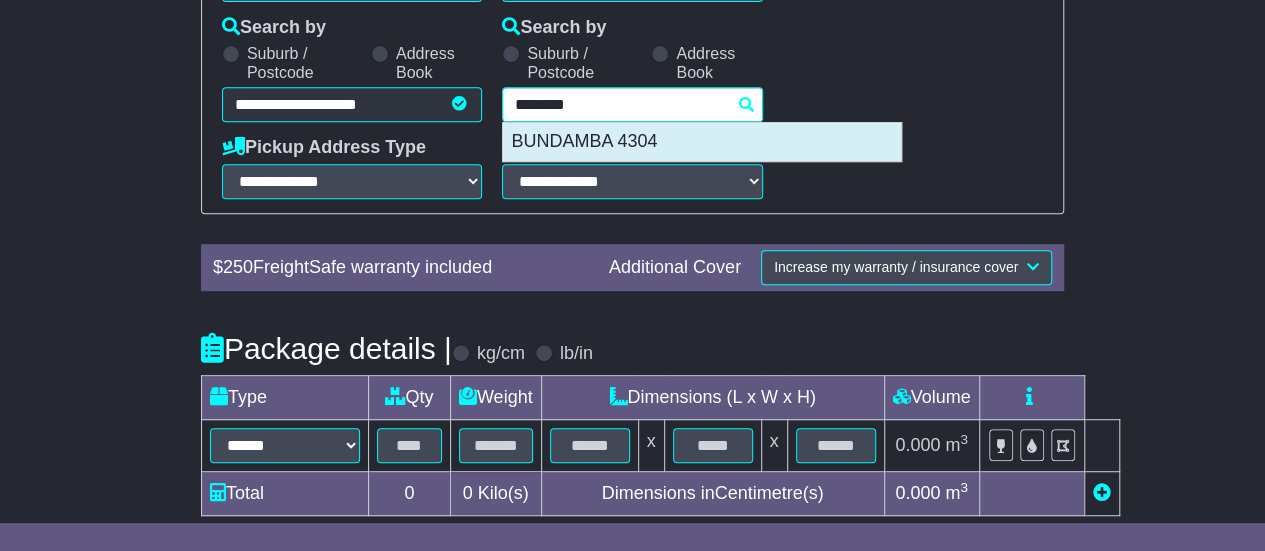 click on "BUNDAMBA 4304" at bounding box center [702, 142] 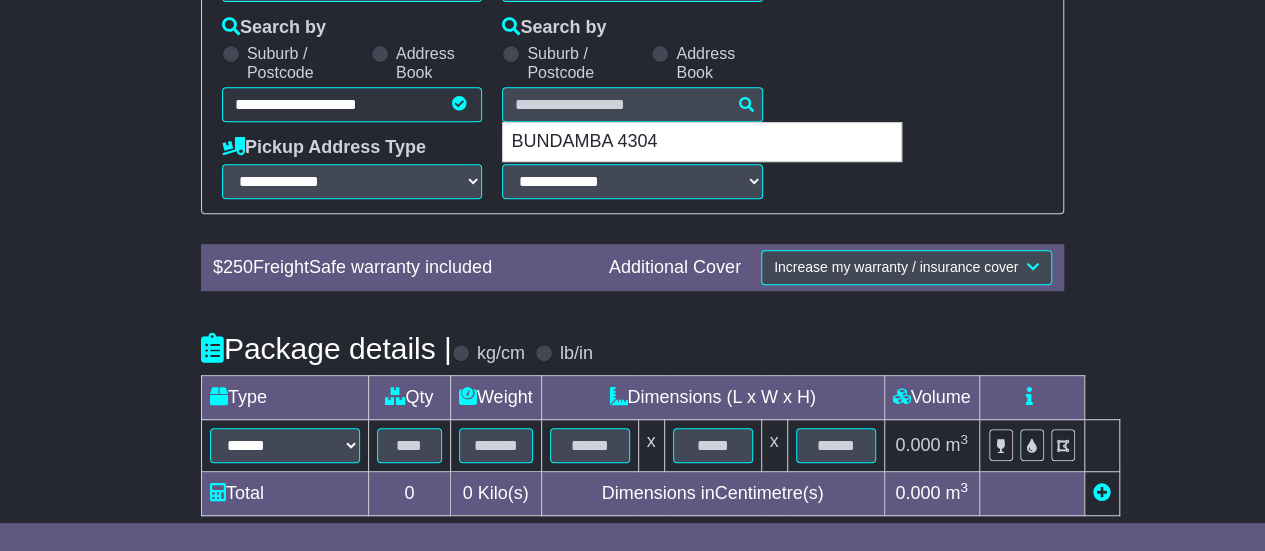type on "**********" 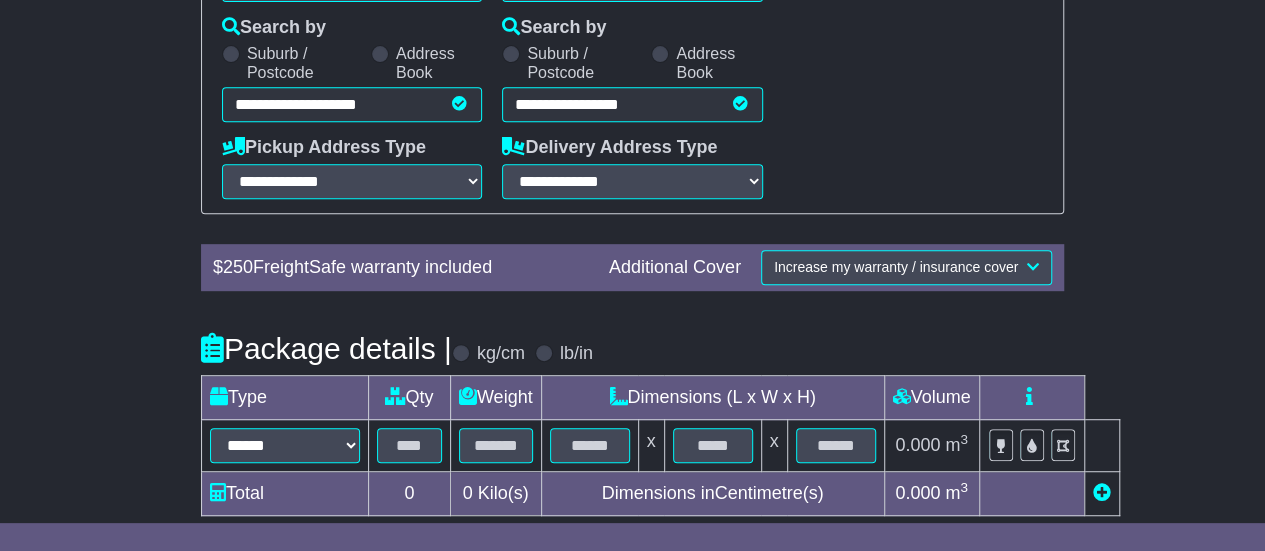 click on "**********" at bounding box center [352, 104] 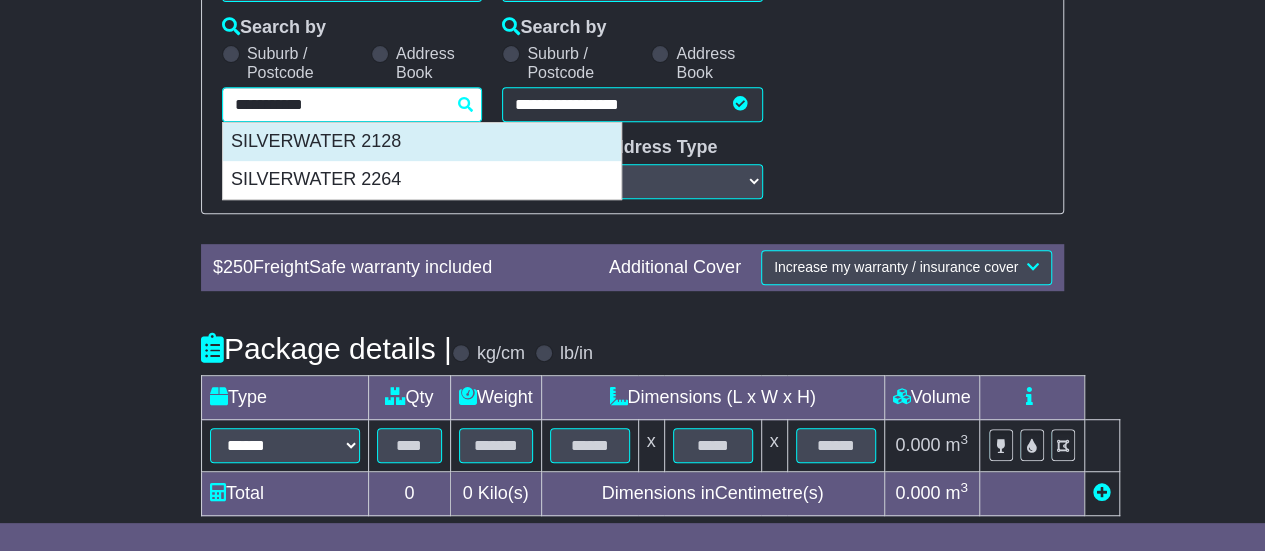 click on "SILVERWATER 2128" at bounding box center [422, 142] 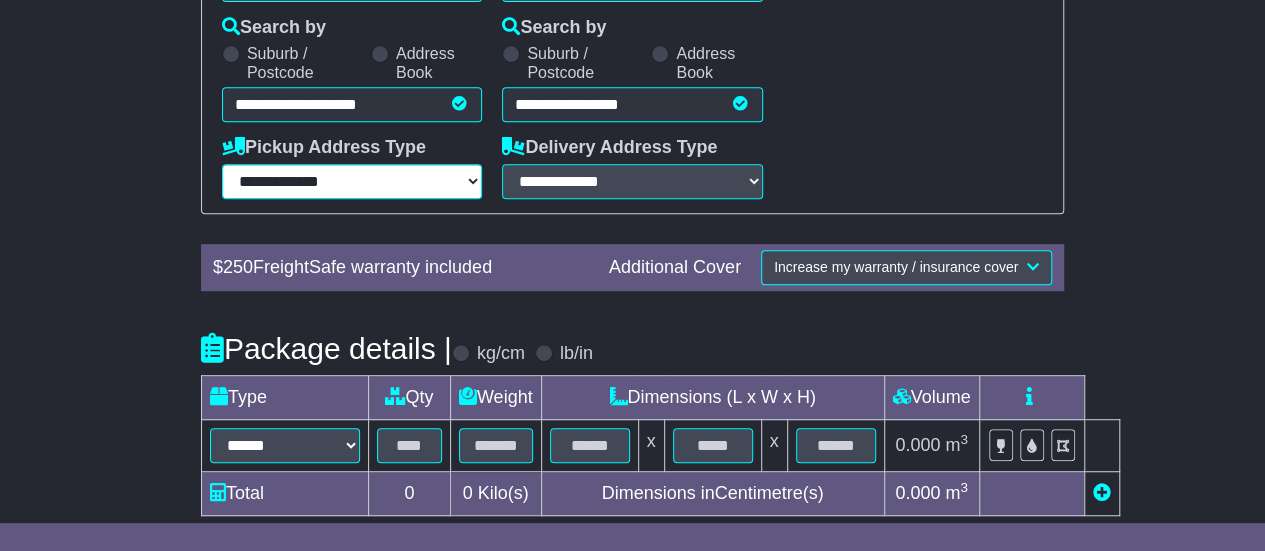 click on "**********" at bounding box center (352, 181) 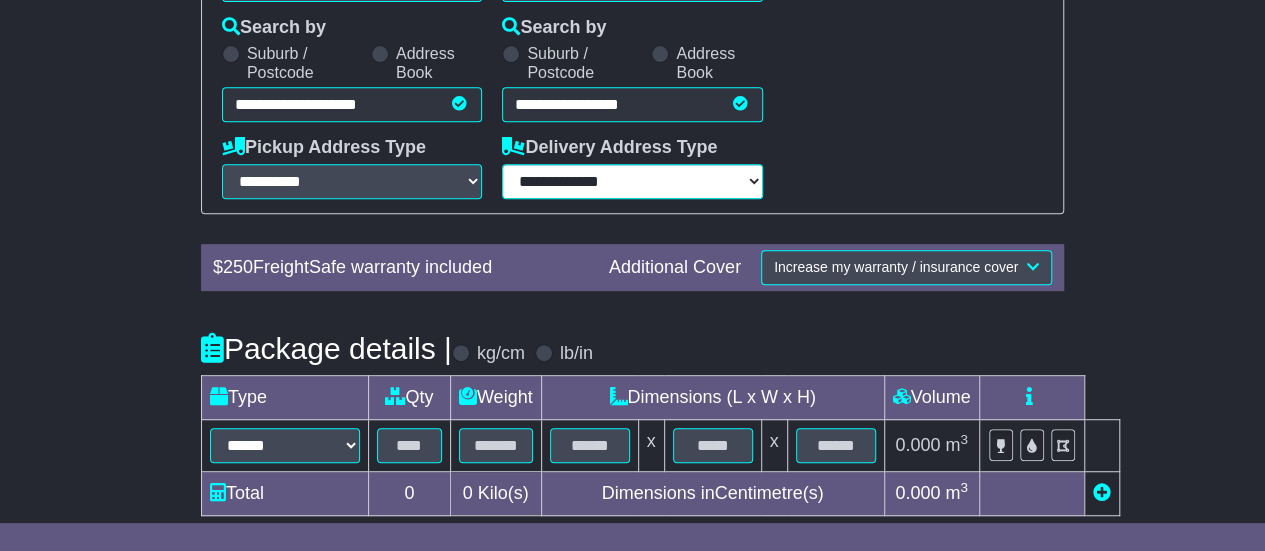 click on "**********" at bounding box center [632, 181] 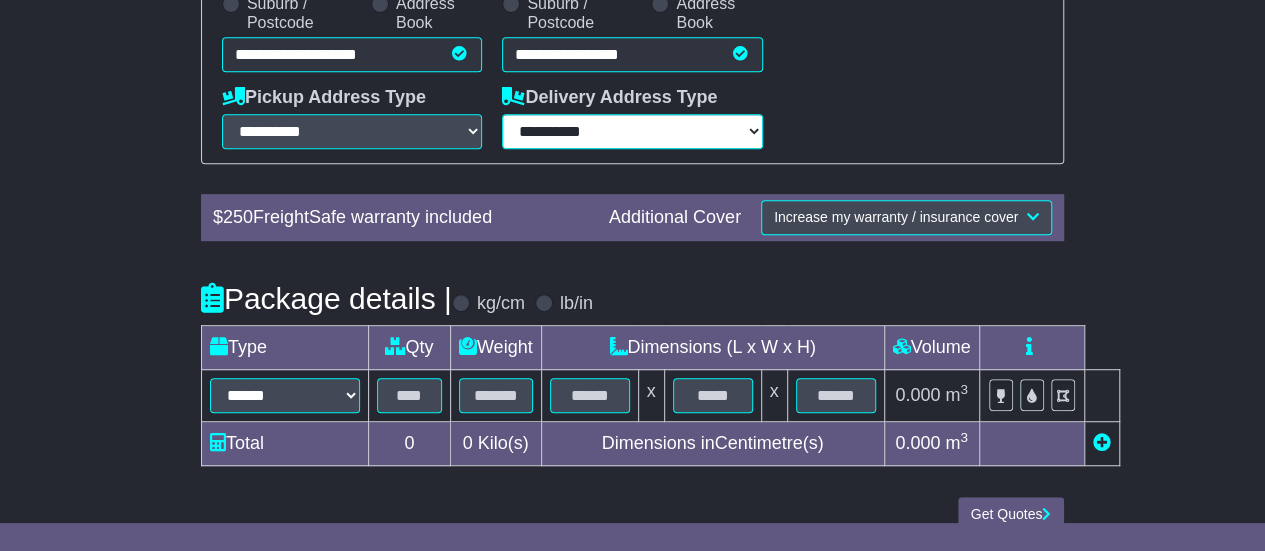 scroll, scrollTop: 476, scrollLeft: 0, axis: vertical 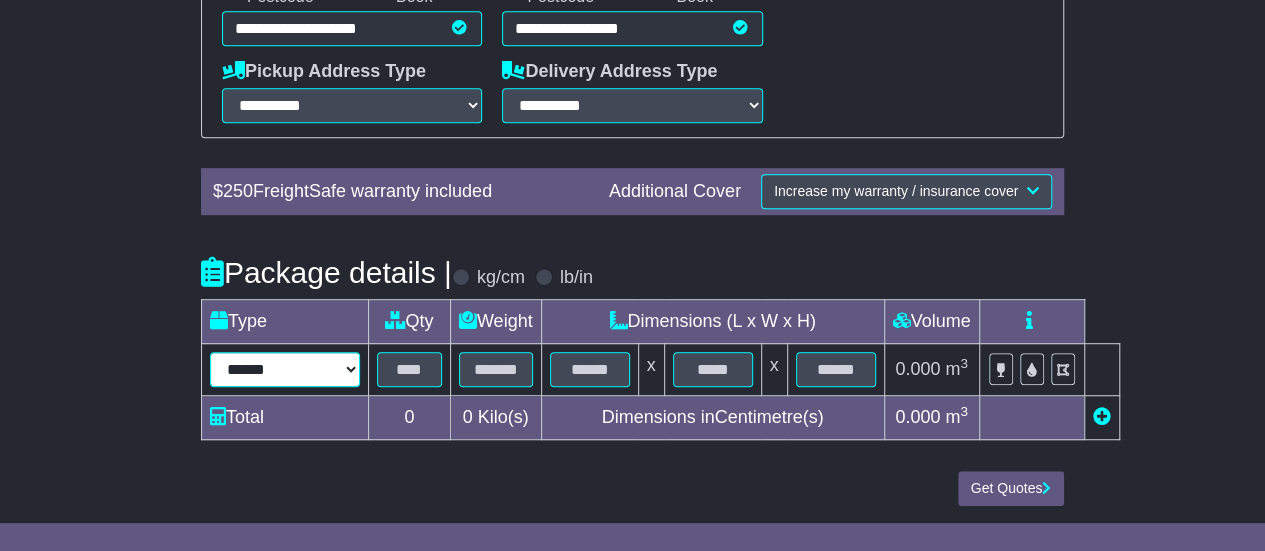 click on "****** ****** *** ******** ***** **** **** ****** *** *******" at bounding box center (285, 369) 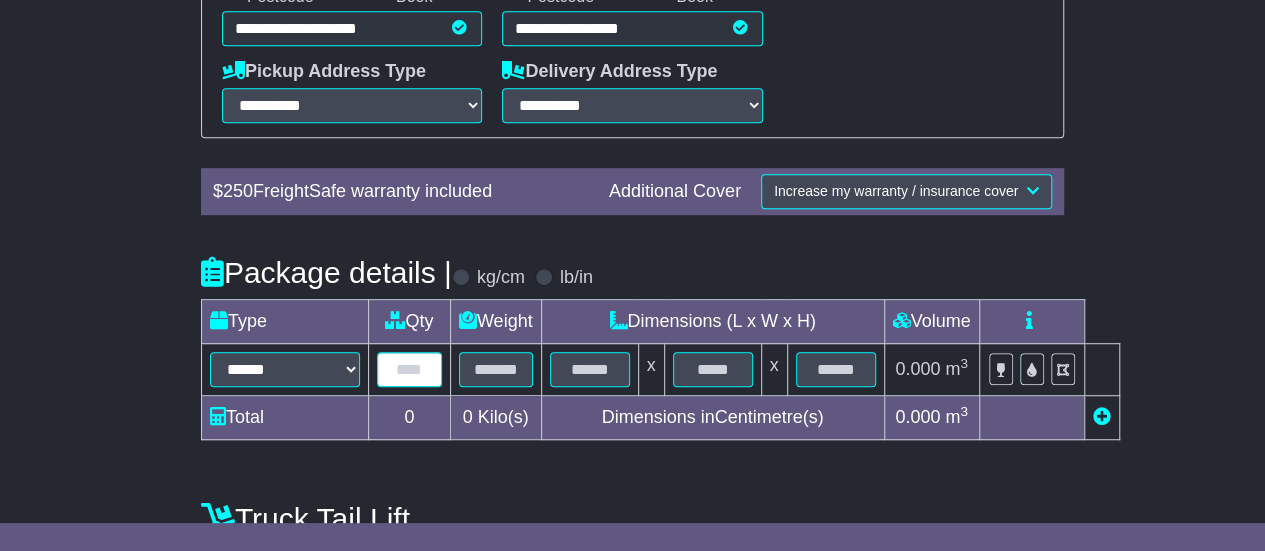 click at bounding box center [409, 369] 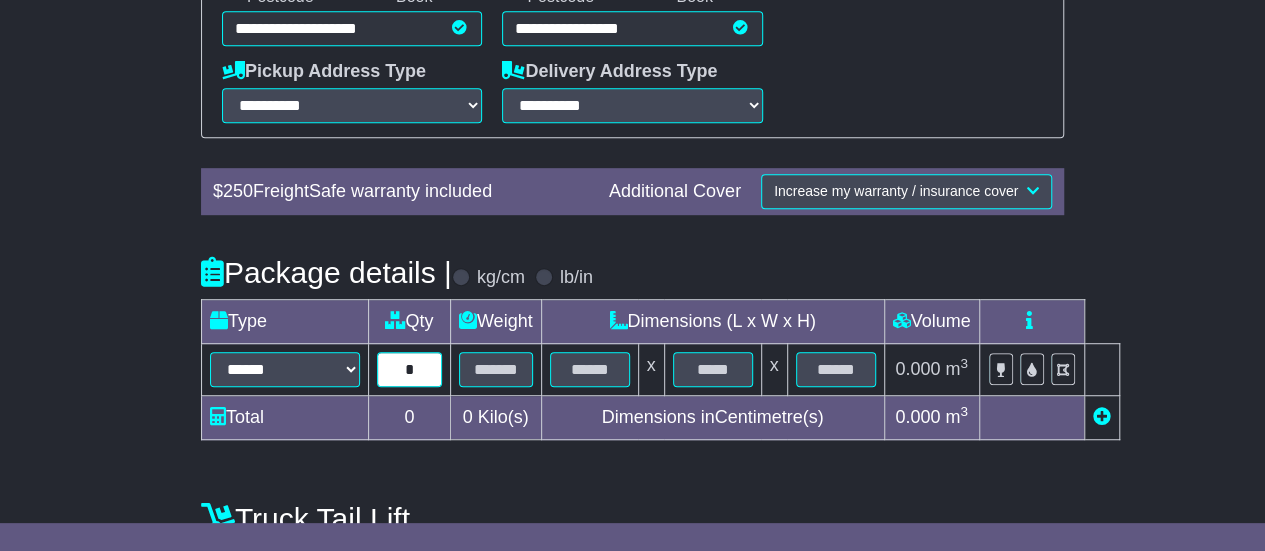 type on "*" 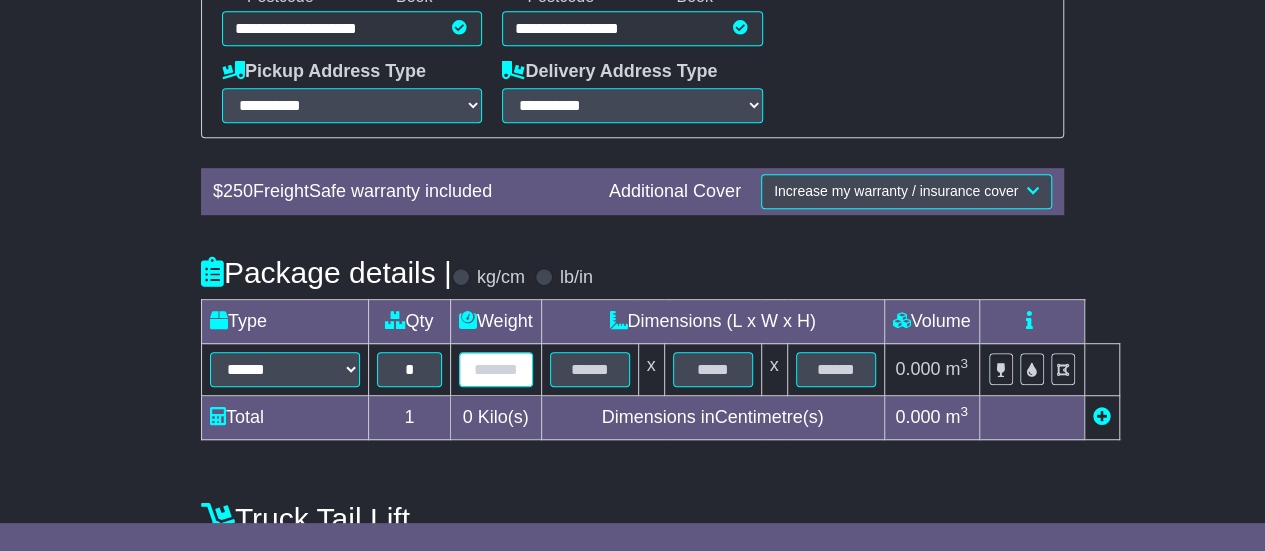 click at bounding box center [496, 369] 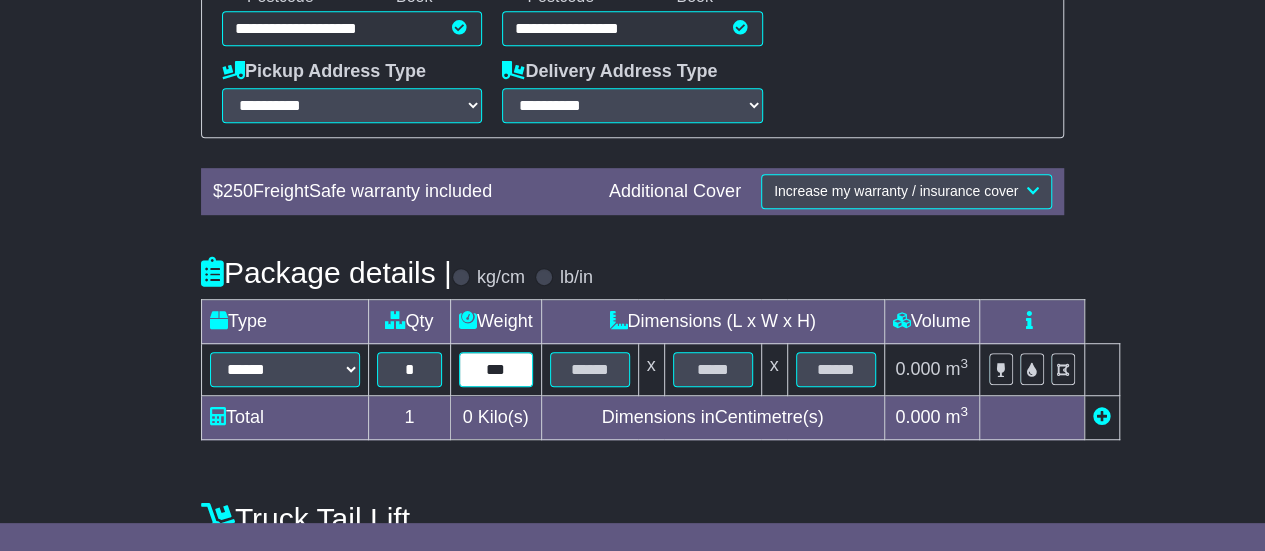 type on "***" 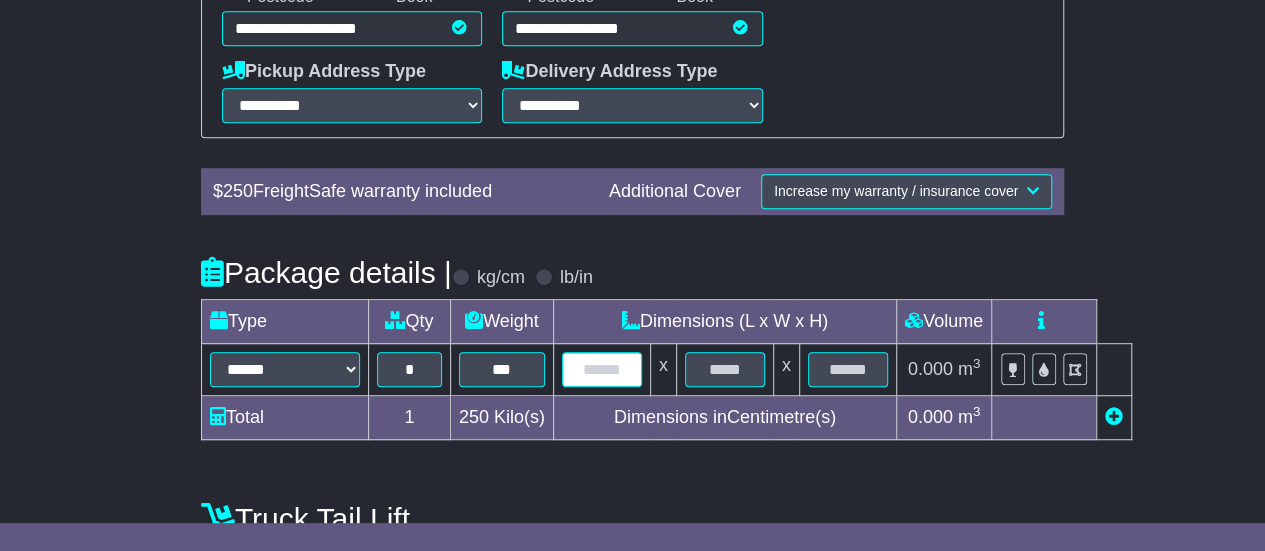 click at bounding box center (602, 369) 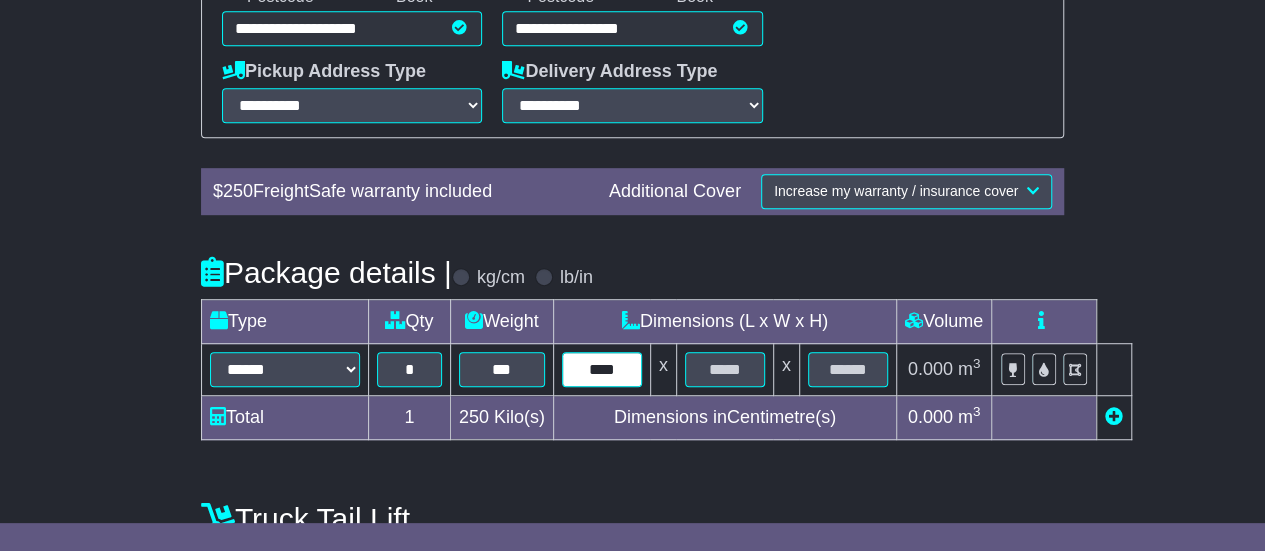 type on "****" 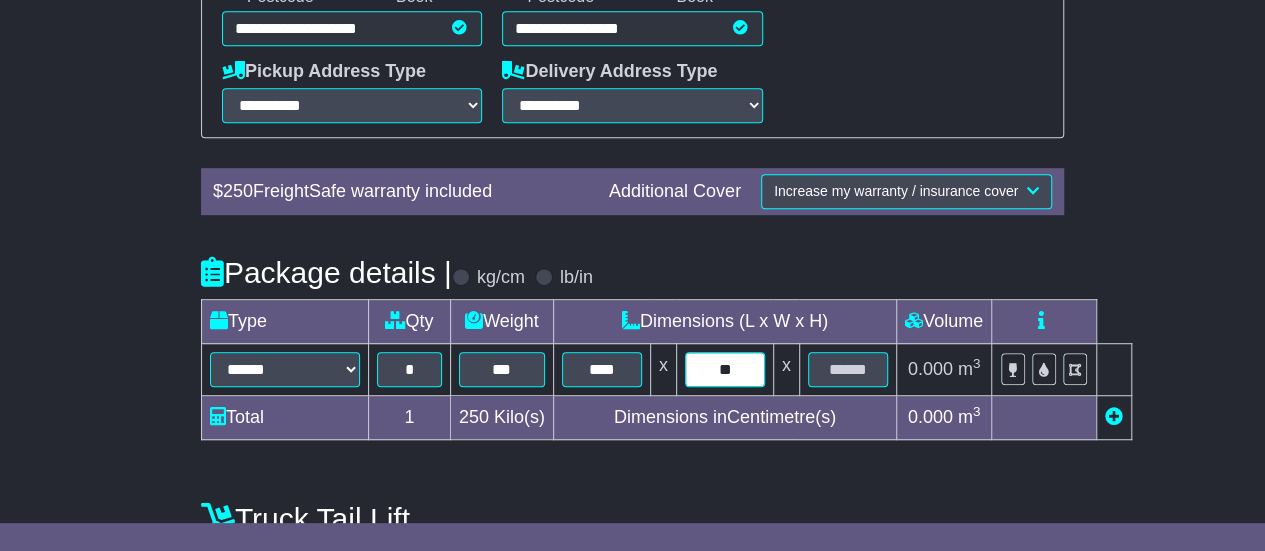 type on "**" 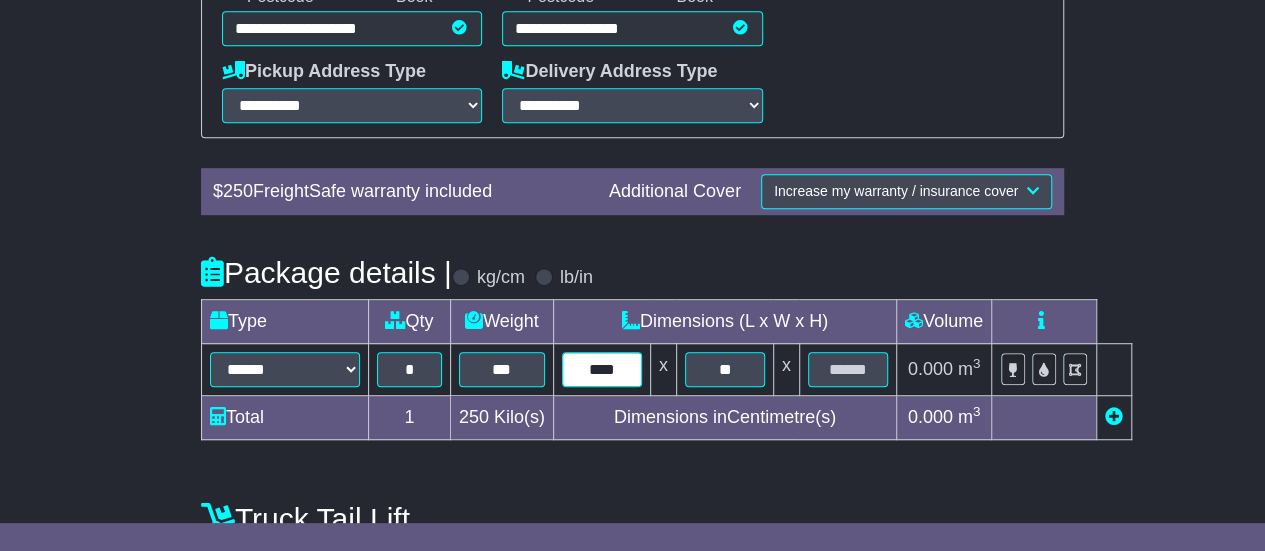 click on "****" at bounding box center (602, 369) 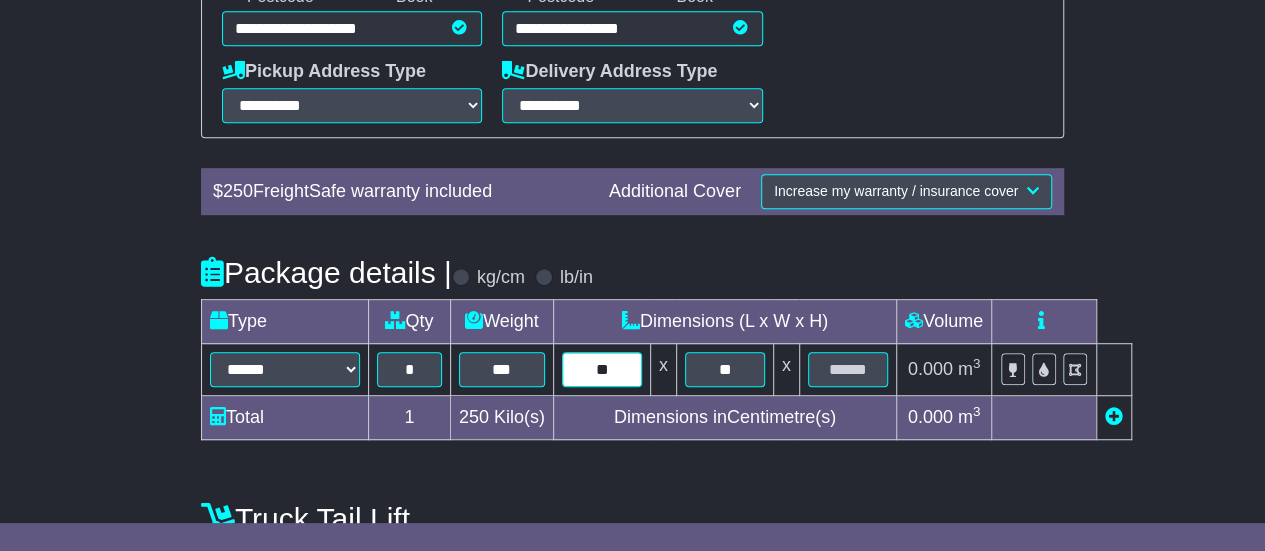 type on "*" 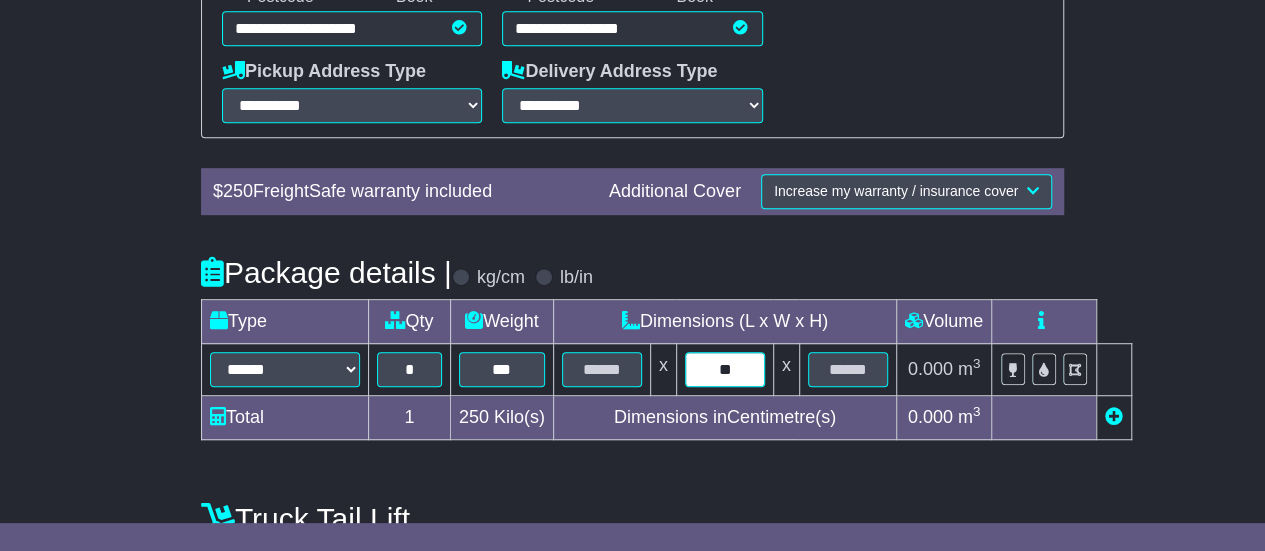 click on "**" at bounding box center [725, 369] 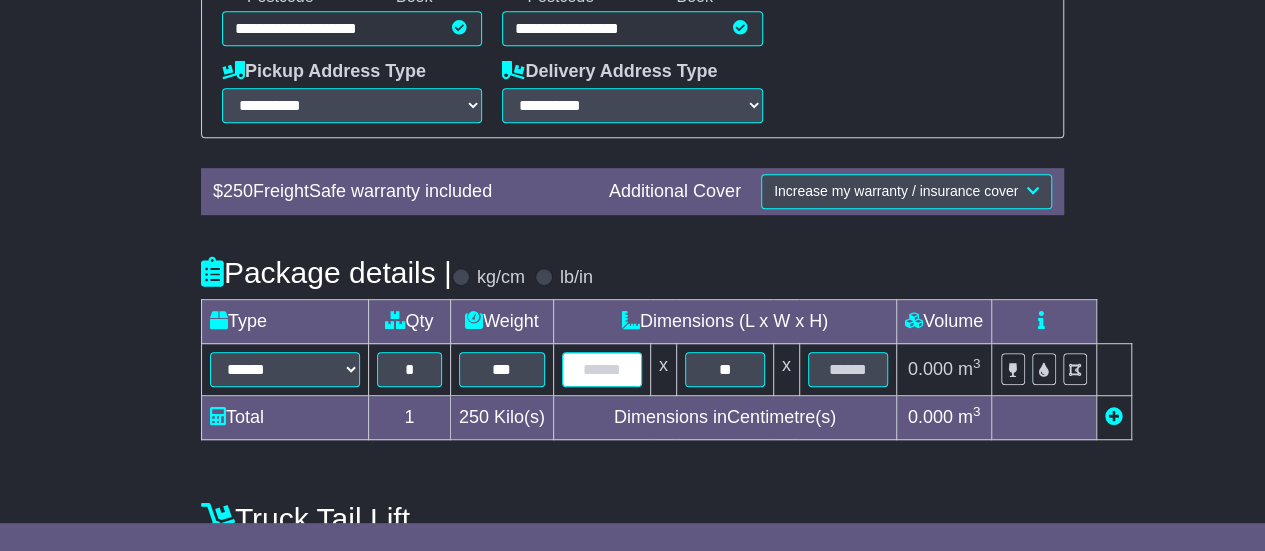 click at bounding box center (602, 369) 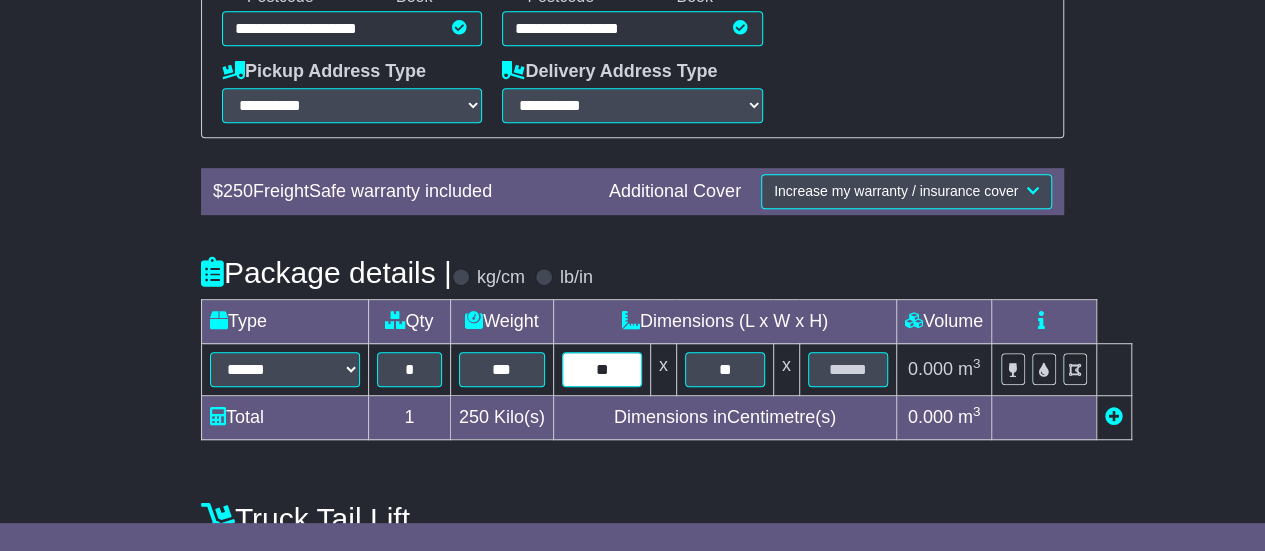 type on "**" 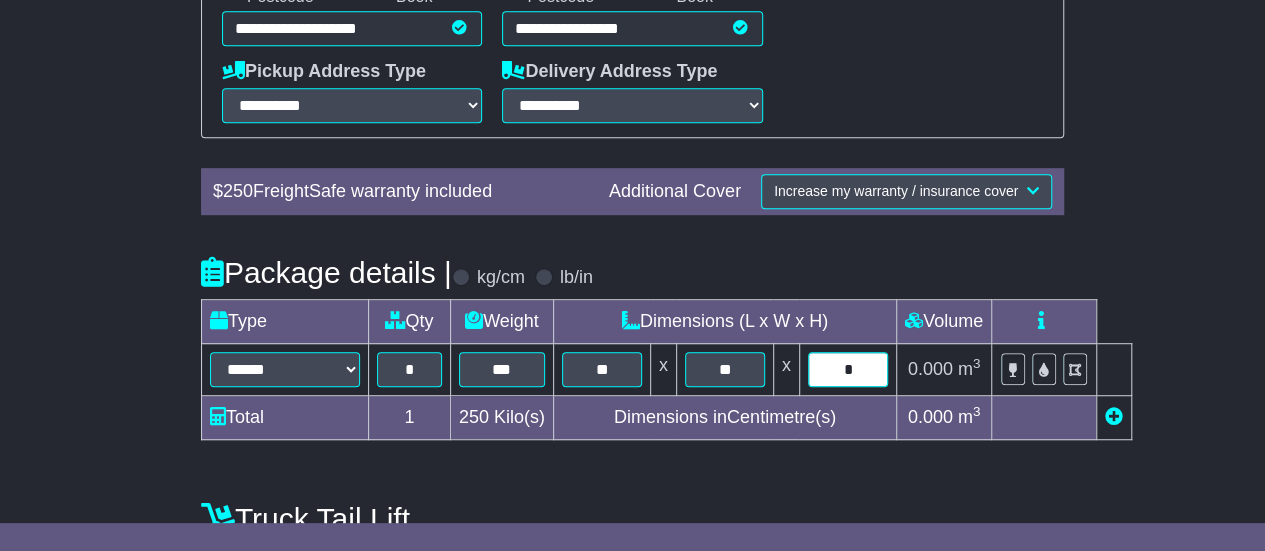 click on "*" at bounding box center [848, 369] 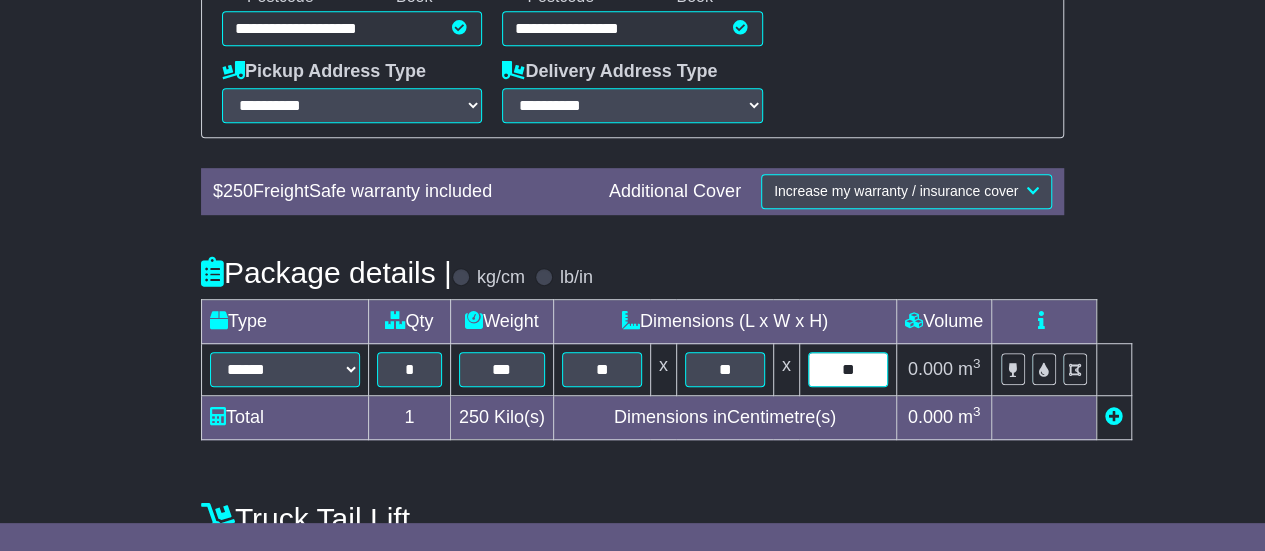 type on "**" 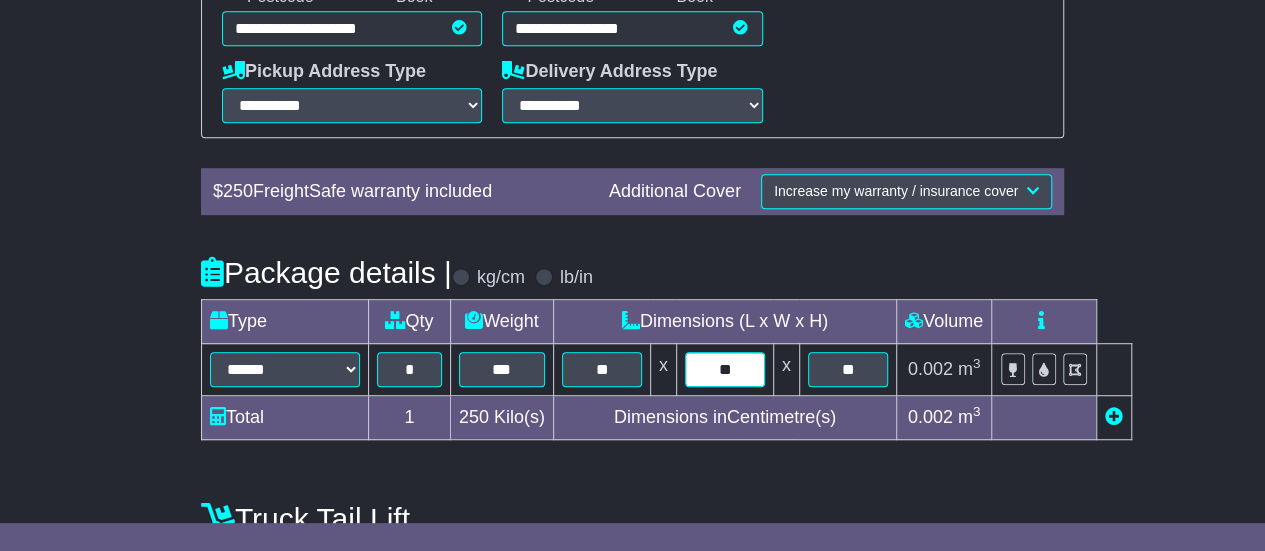 click on "**" at bounding box center [725, 369] 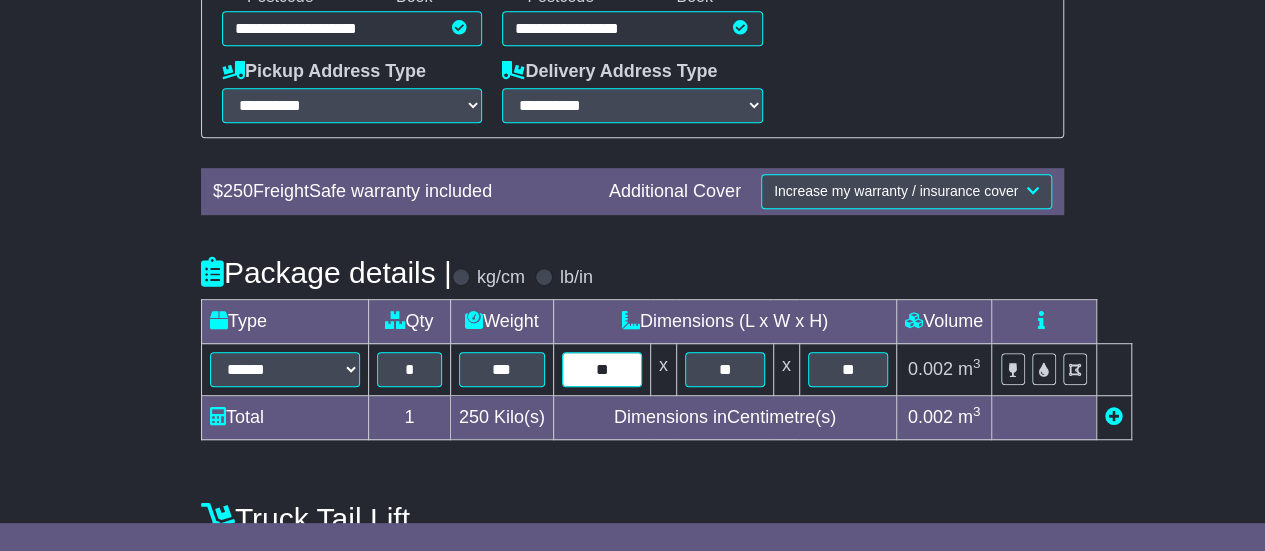 click on "**" at bounding box center (602, 369) 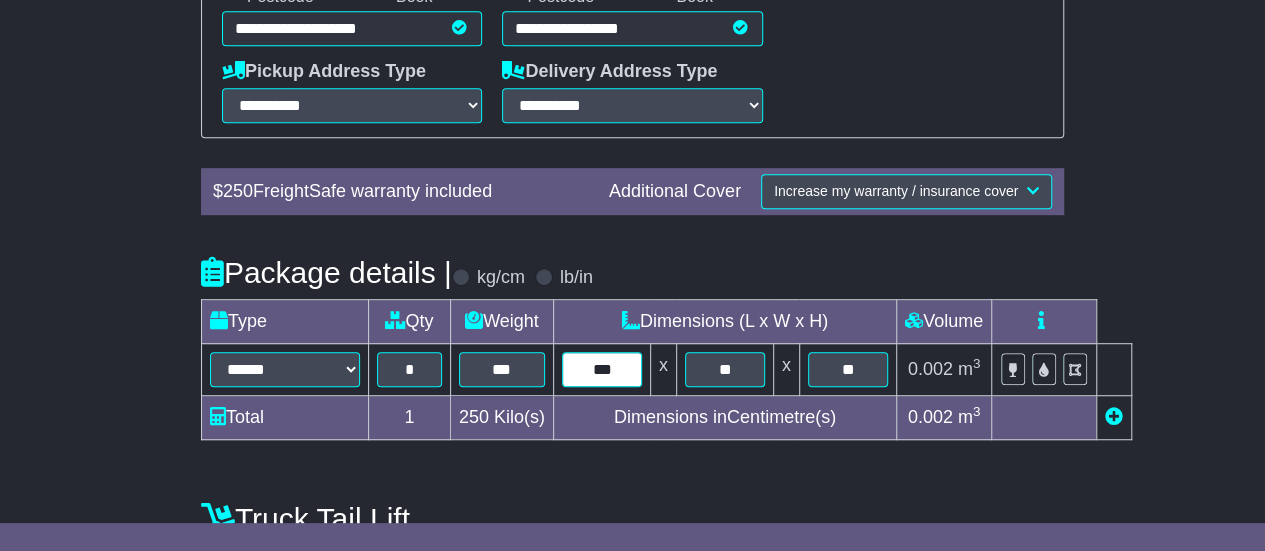 type on "***" 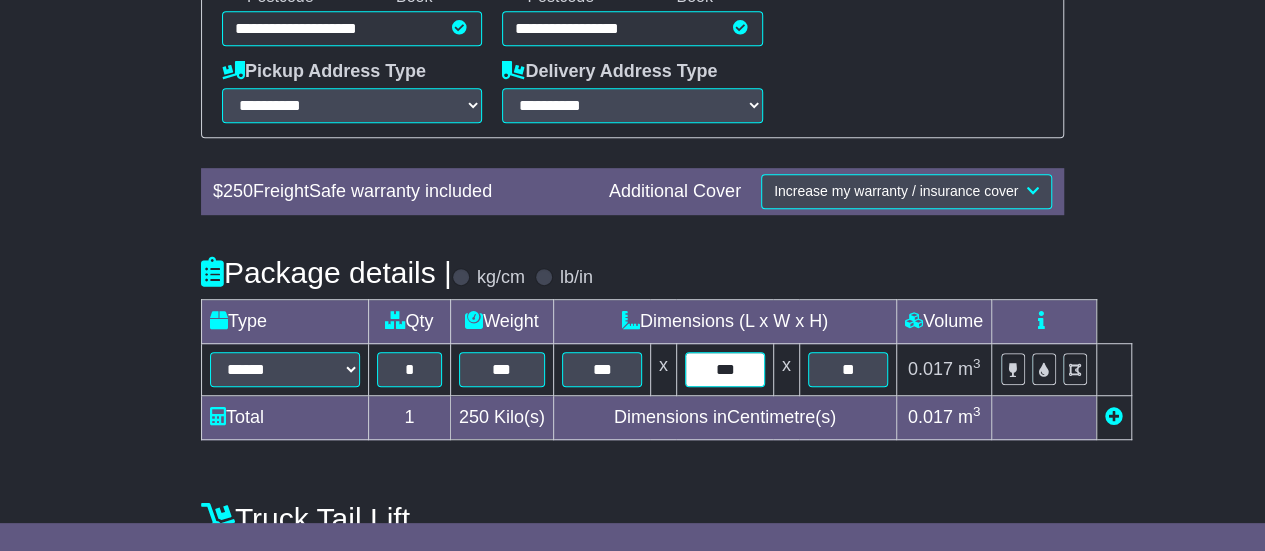 type on "***" 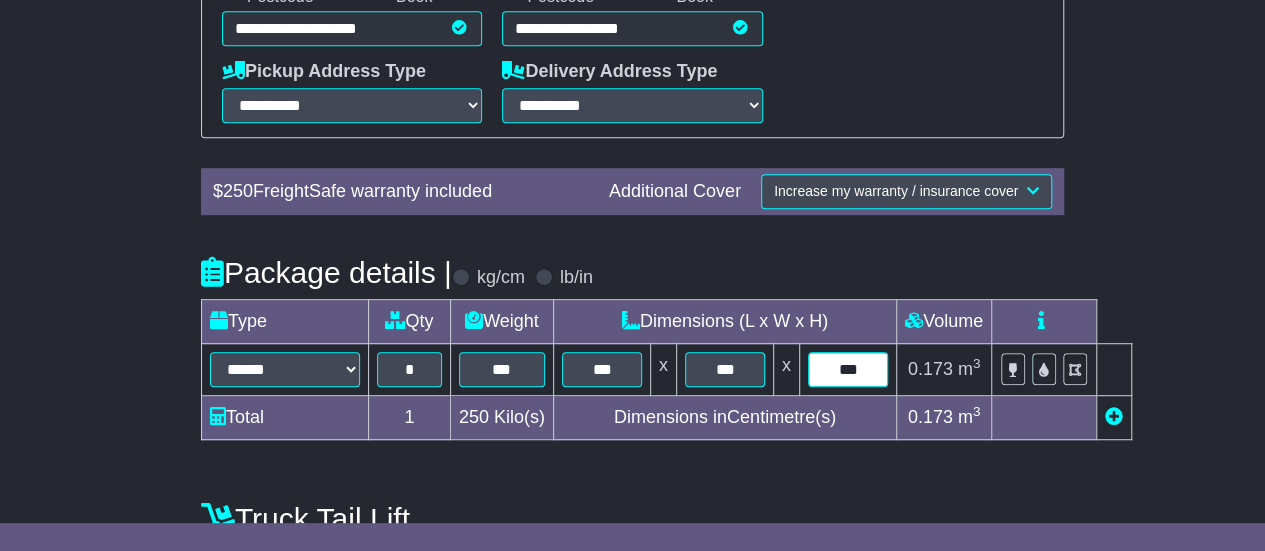type on "***" 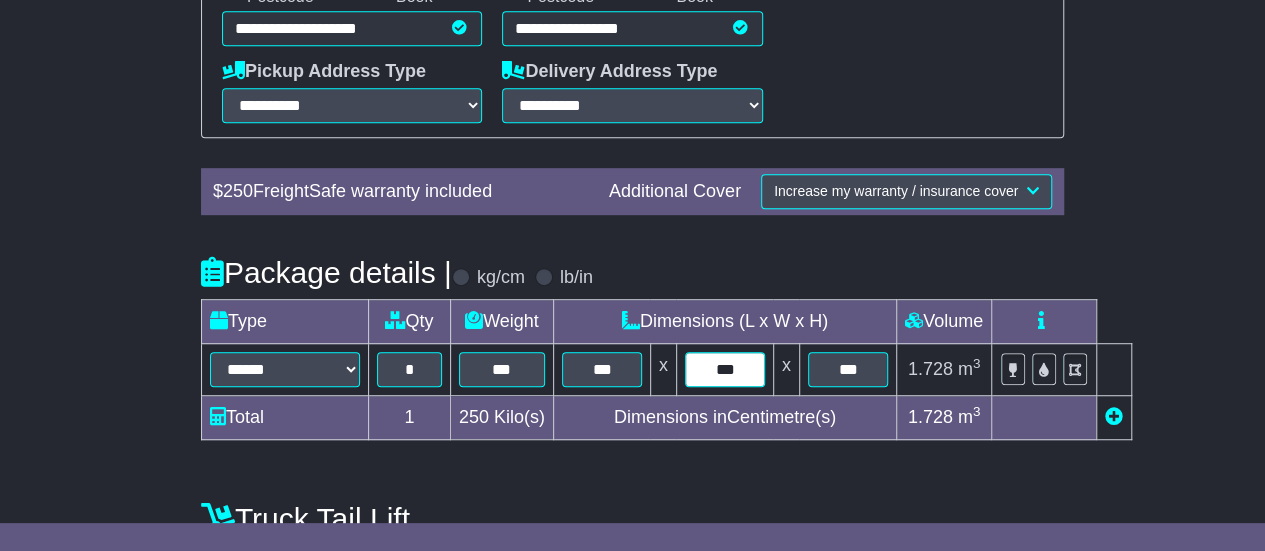 click on "***" at bounding box center (725, 369) 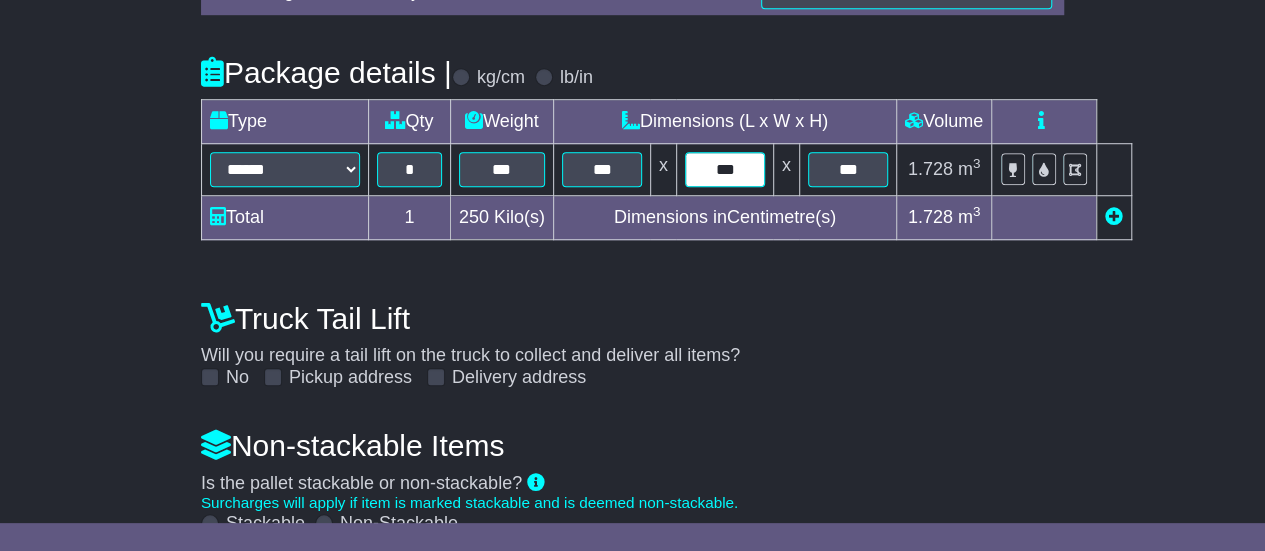 scroll, scrollTop: 750, scrollLeft: 0, axis: vertical 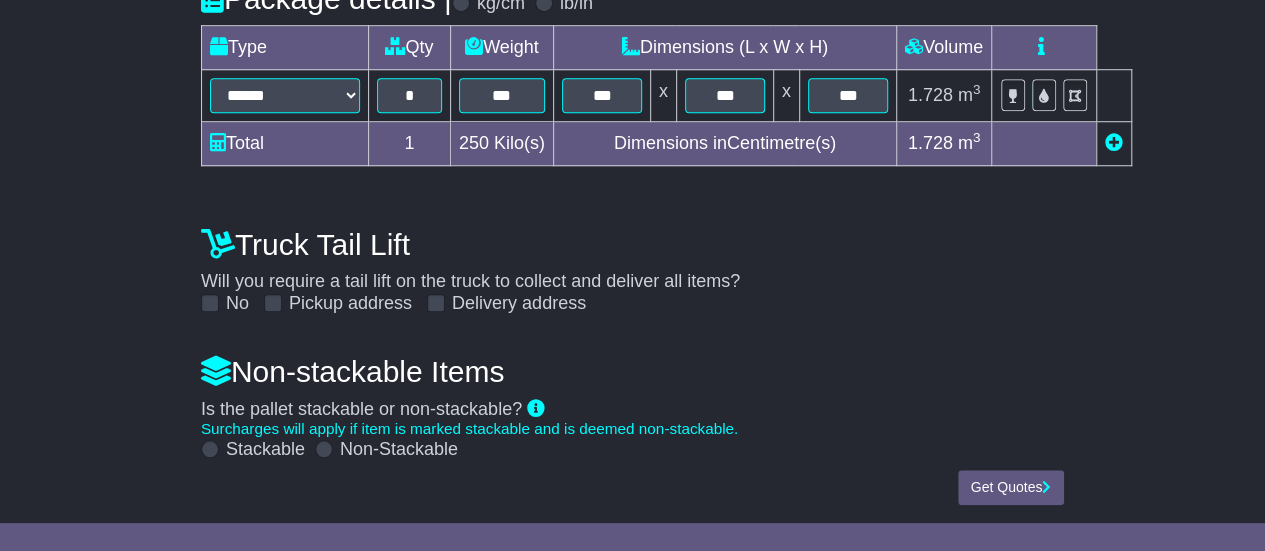 click on "Non-Stackable" at bounding box center (399, 450) 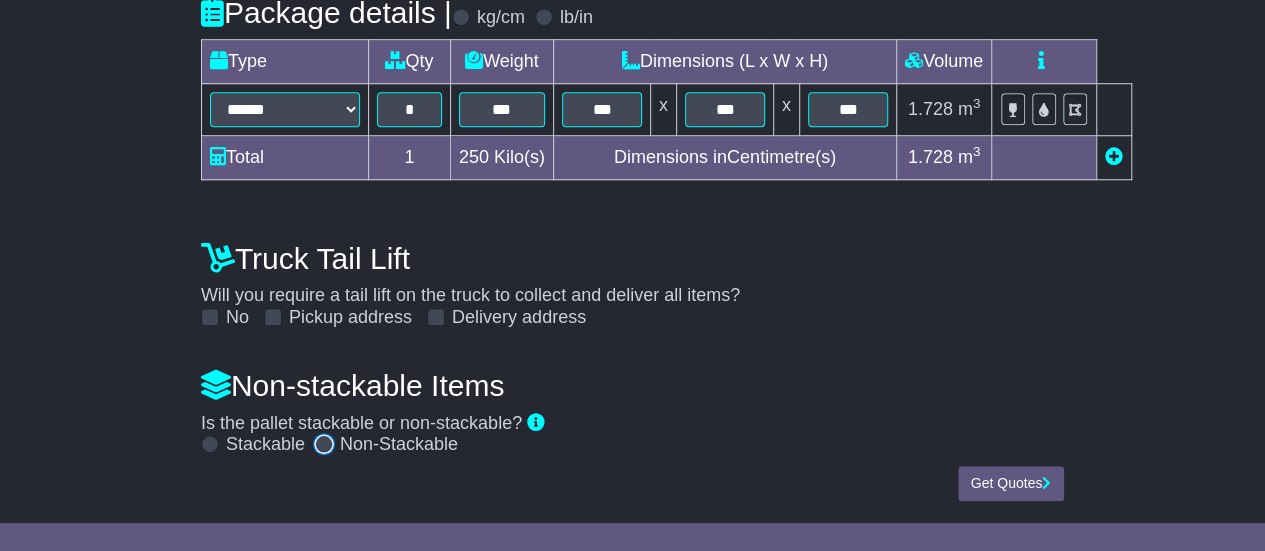 scroll, scrollTop: 732, scrollLeft: 0, axis: vertical 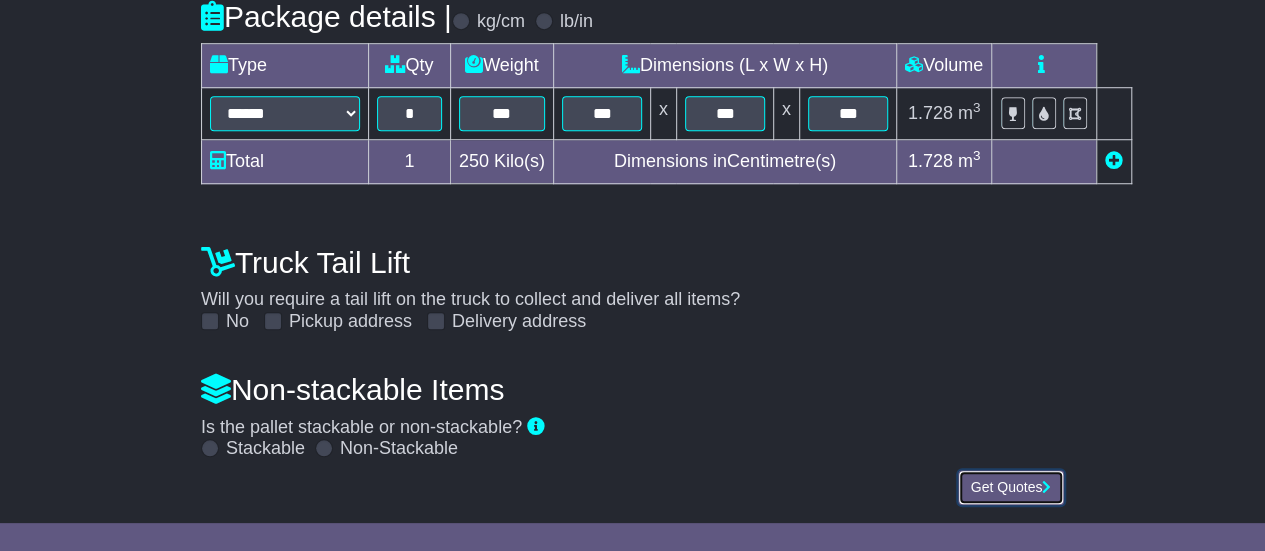click on "Get Quotes" at bounding box center [1011, 487] 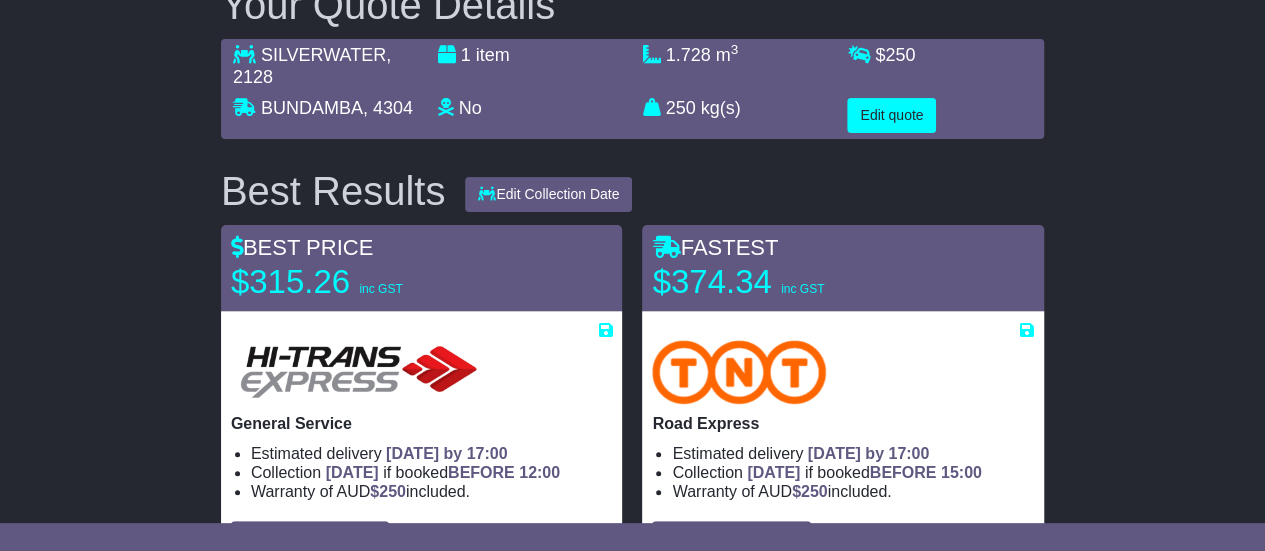 scroll, scrollTop: 180, scrollLeft: 0, axis: vertical 